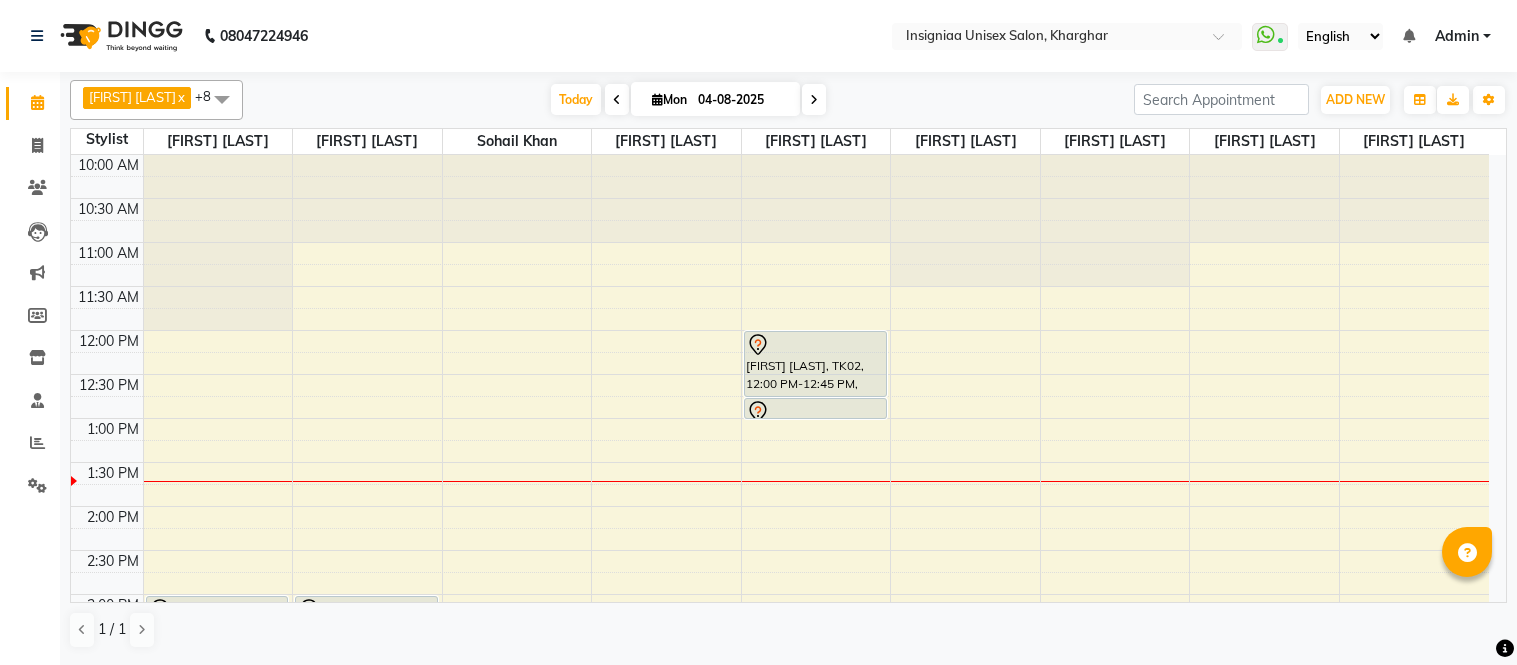 scroll, scrollTop: 0, scrollLeft: 0, axis: both 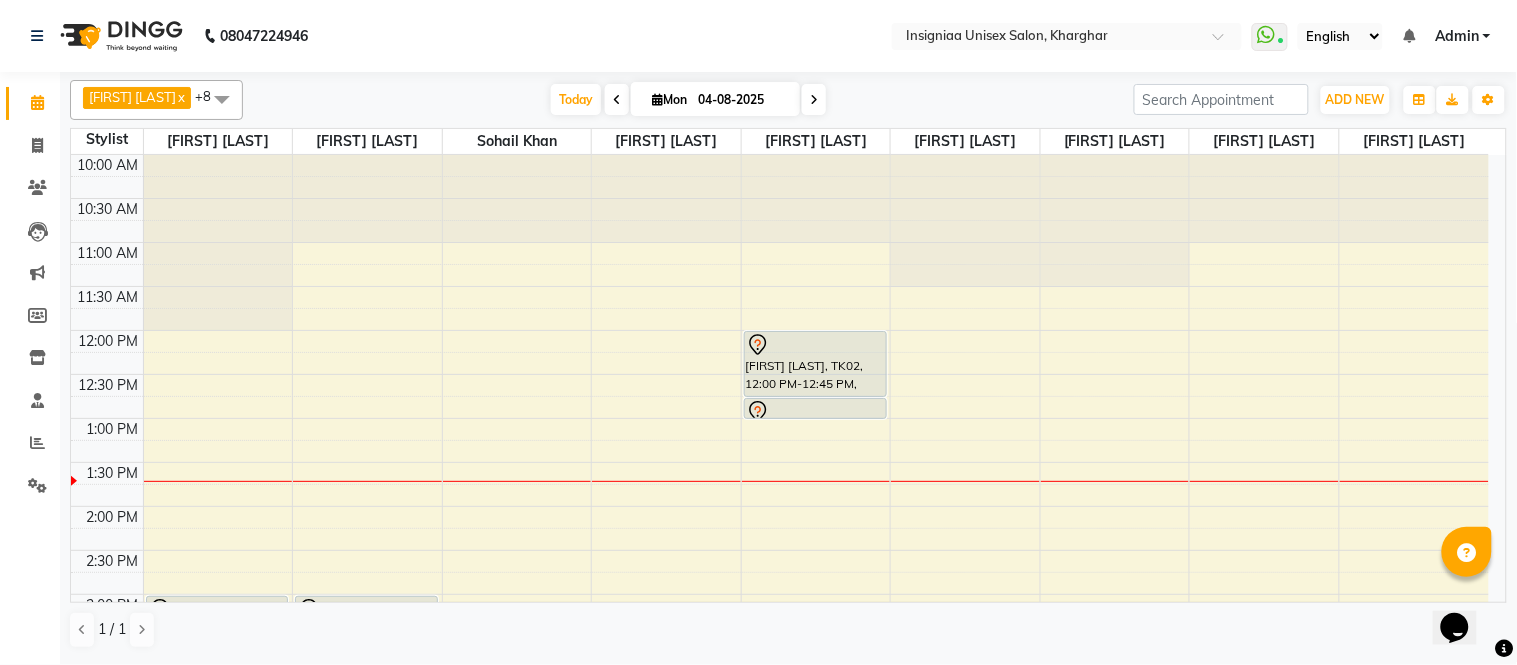 click on "10:00 AM 10:30 AM 11:00 AM 11:30 AM 12:00 PM 12:30 PM 1:00 PM 1:30 PM 2:00 PM 2:30 PM 3:00 PM 3:30 PM 4:00 PM 4:30 PM 5:00 PM 5:30 PM 6:00 PM 6:30 PM 7:00 PM 7:30 PM 8:00 PM 8:30 PM 9:00 PM 9:30 PM [FIRST] [LAST], TK03, 03:00 PM-04:00 PM, Haircut Male By Senior Stylist [FIRST] [LAST], TK03, 04:00 PM-04:30 PM, Beard Trim & Crafting [FIRST], TK01, 03:00 PM-03:45 PM, Hair Wash Below Shoulder [FIRST] [LAST], TK02, 12:00 PM-12:45 PM, Classic Cleanup [FIRST] [LAST], TK02, 12:45 PM-01:00 PM, Eyebrow" at bounding box center [780, 682] 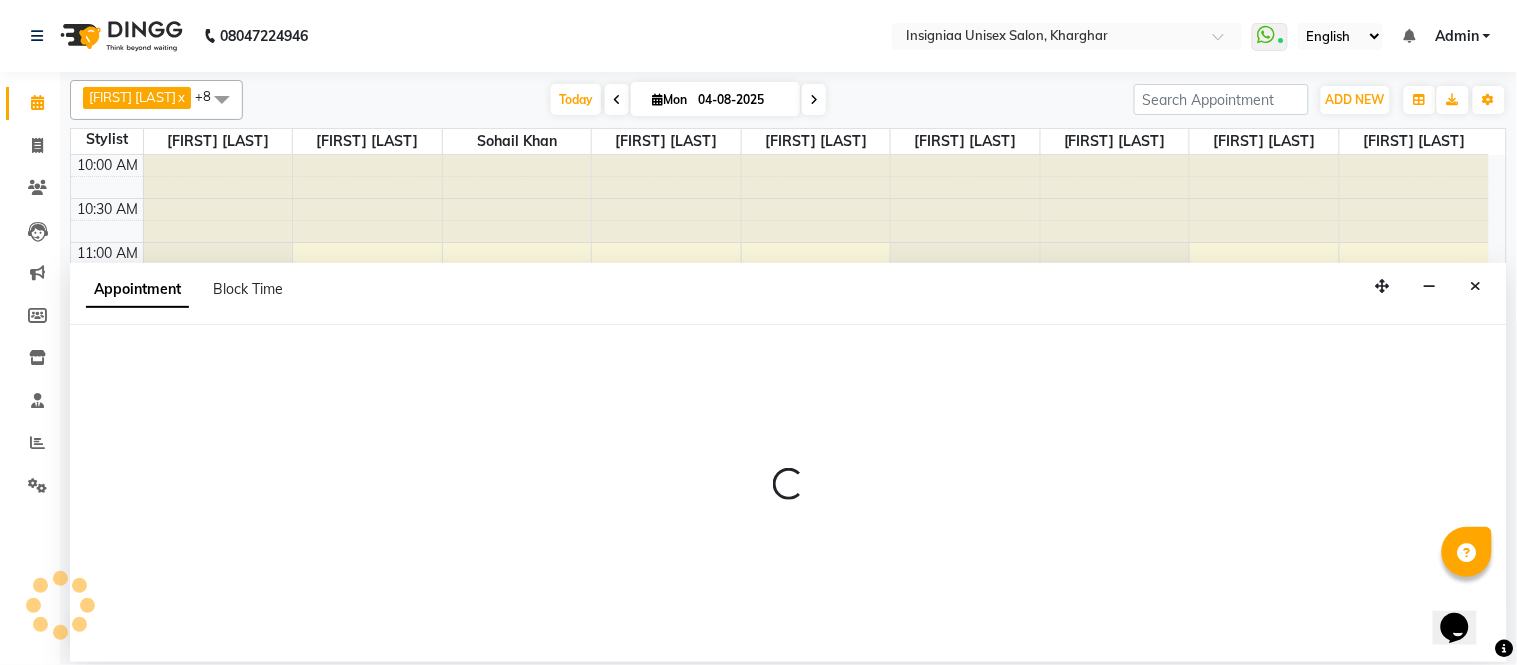 select on "58132" 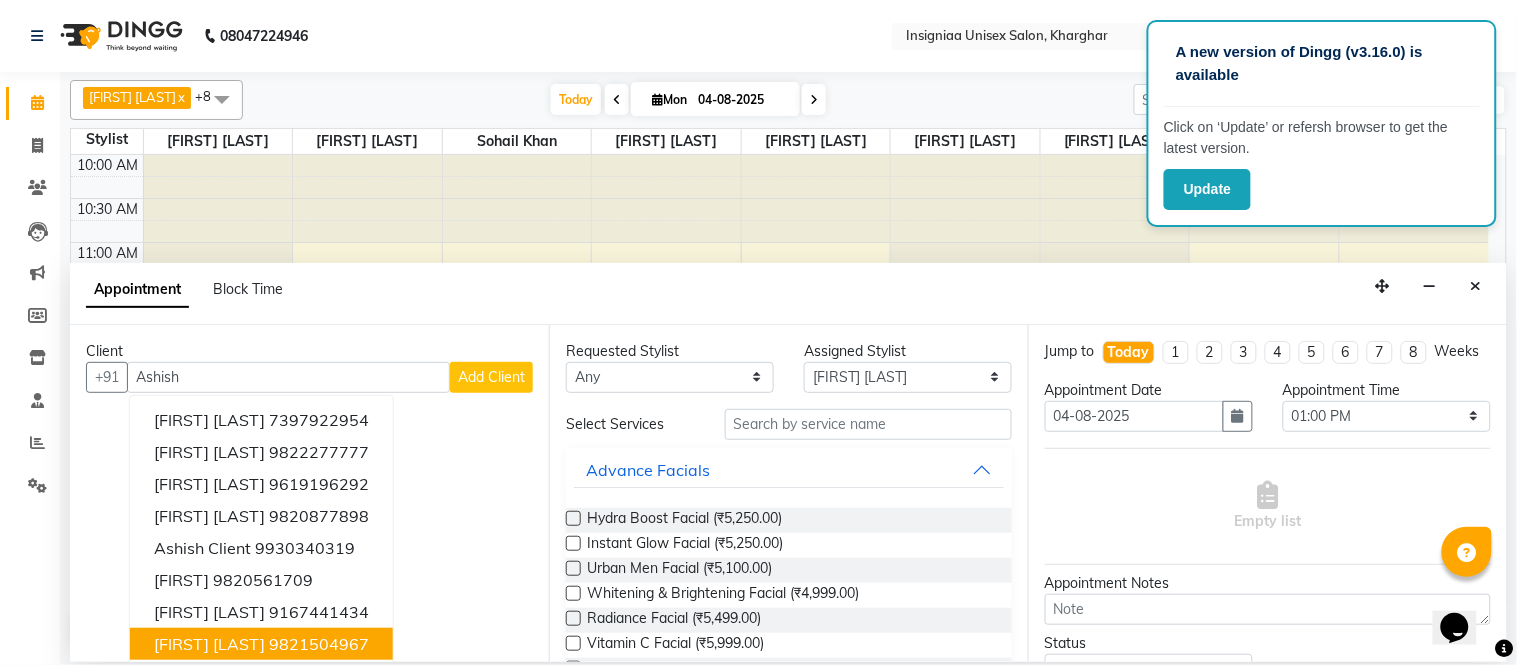 click on "9821504967" at bounding box center (319, 644) 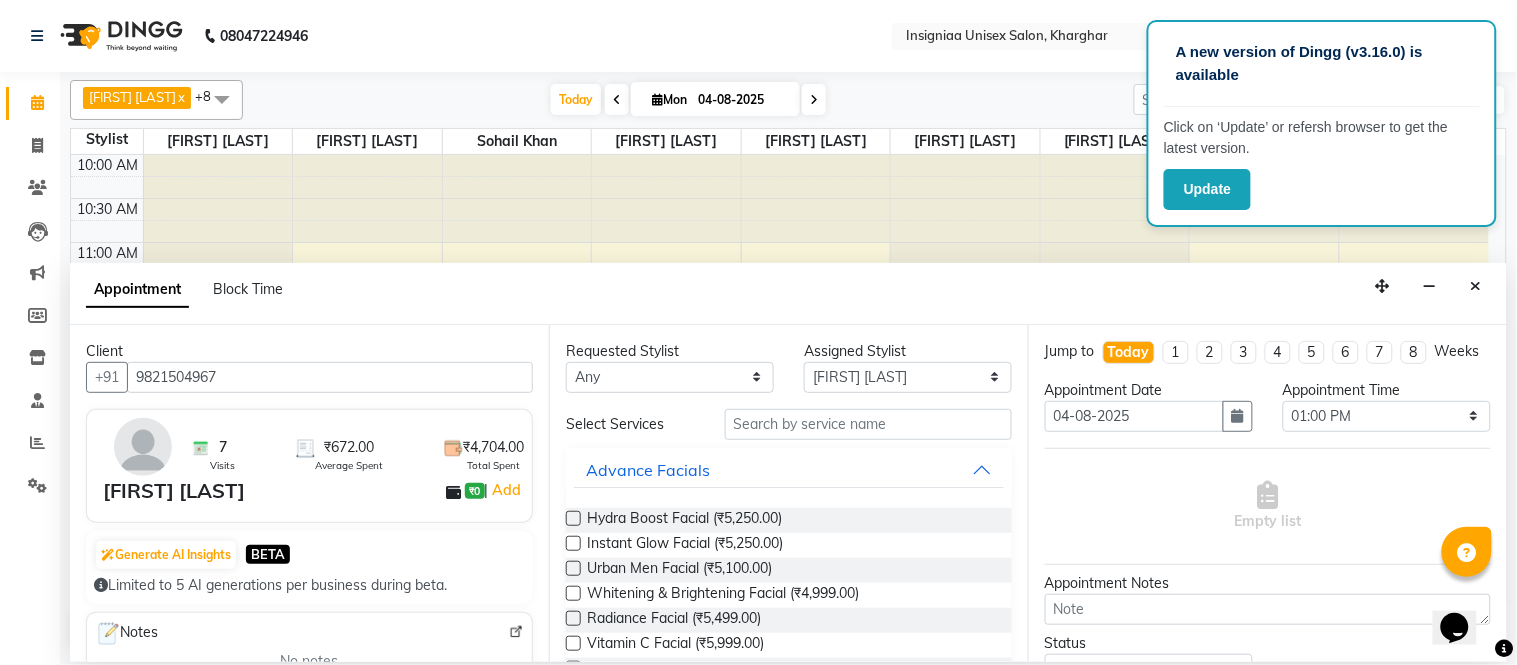 type on "9821504967" 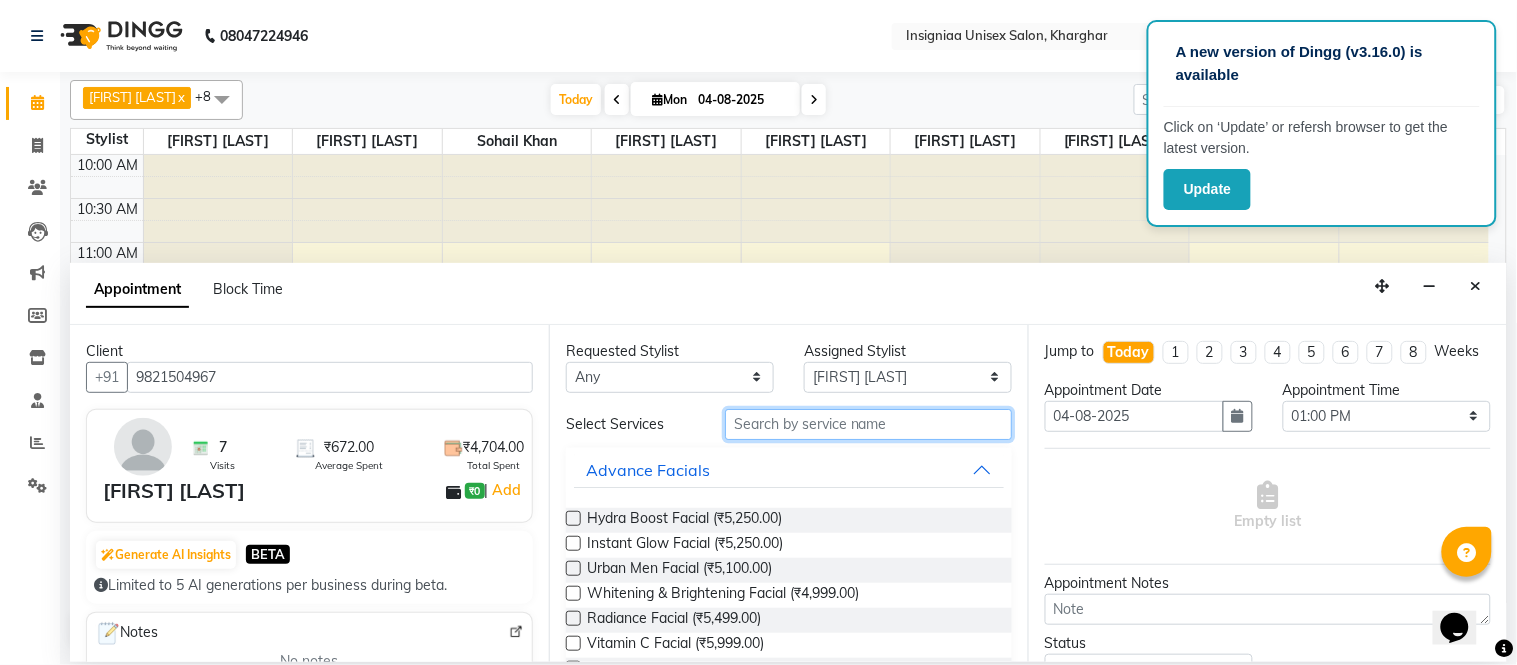 click at bounding box center [868, 424] 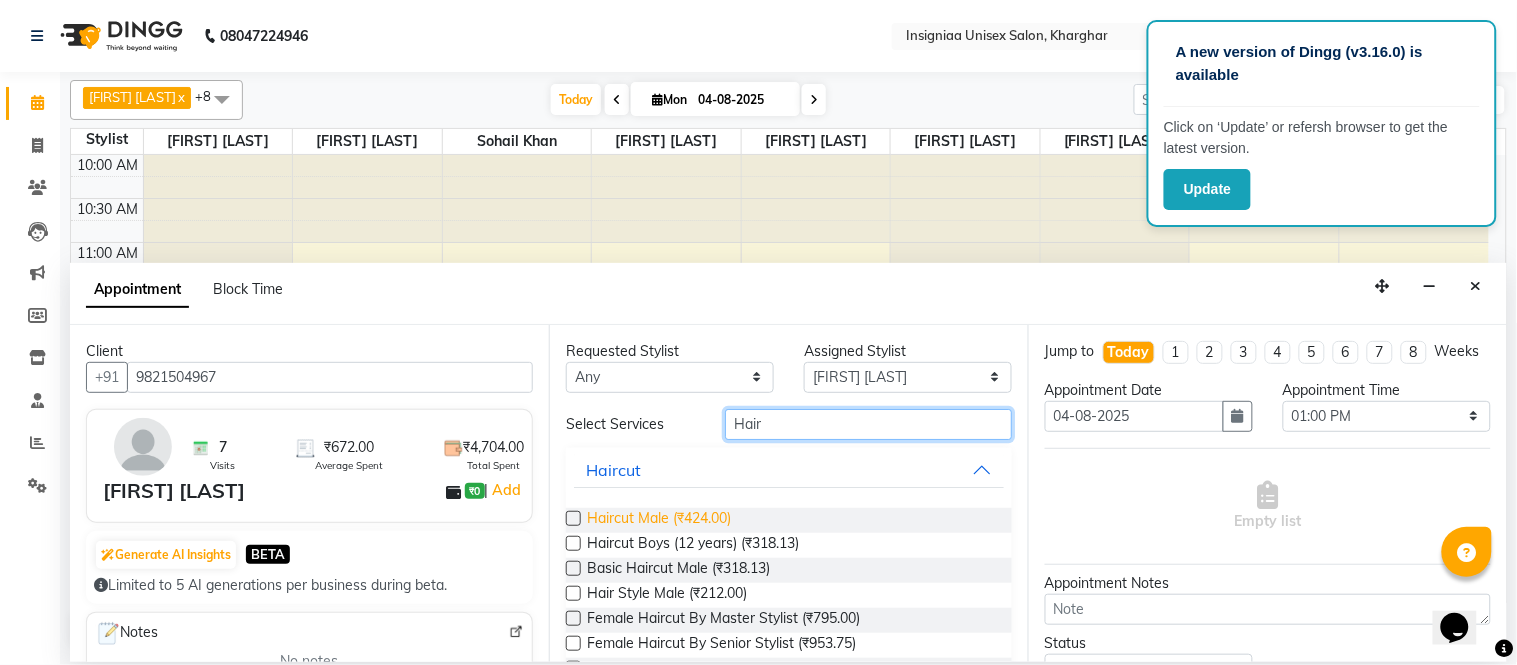 type on "Hair" 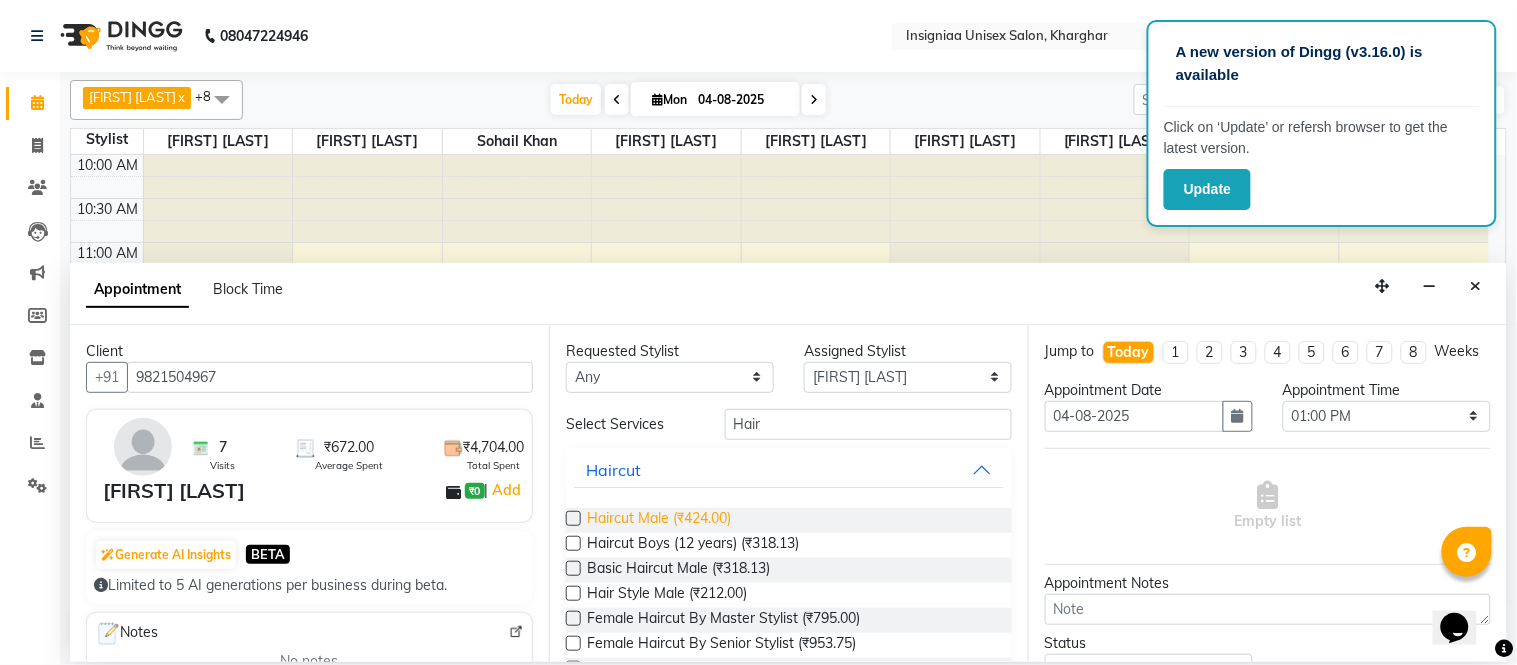 click on "Haircut Male (₹424.00)" at bounding box center [659, 520] 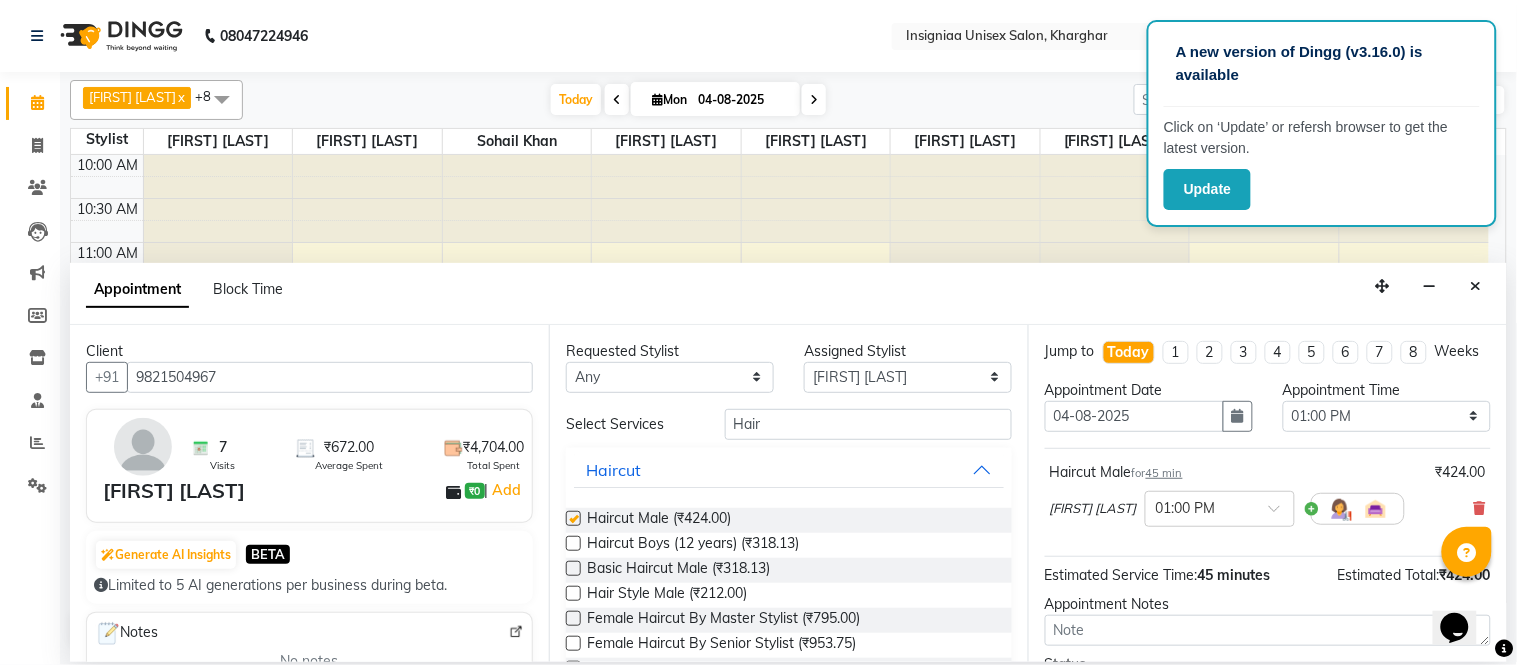 checkbox on "false" 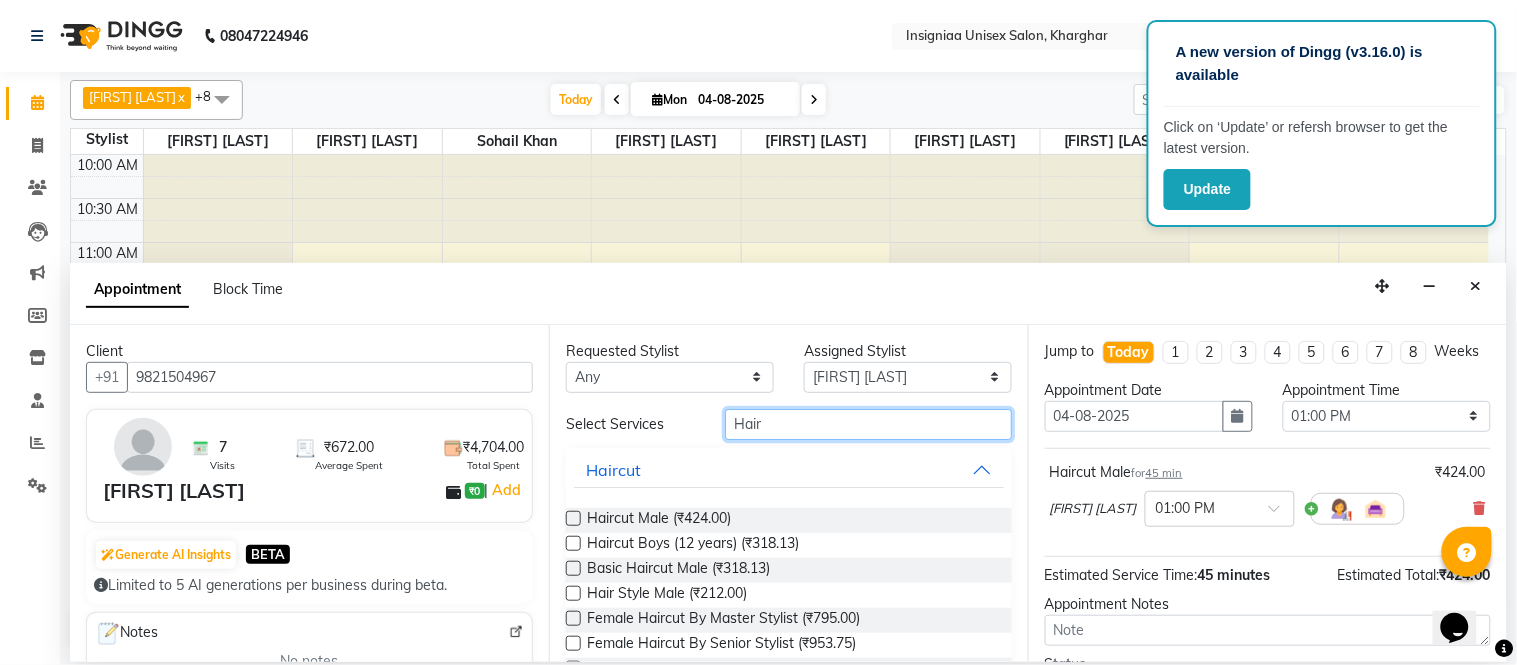 drag, startPoint x: 778, startPoint y: 424, endPoint x: 695, endPoint y: 424, distance: 83 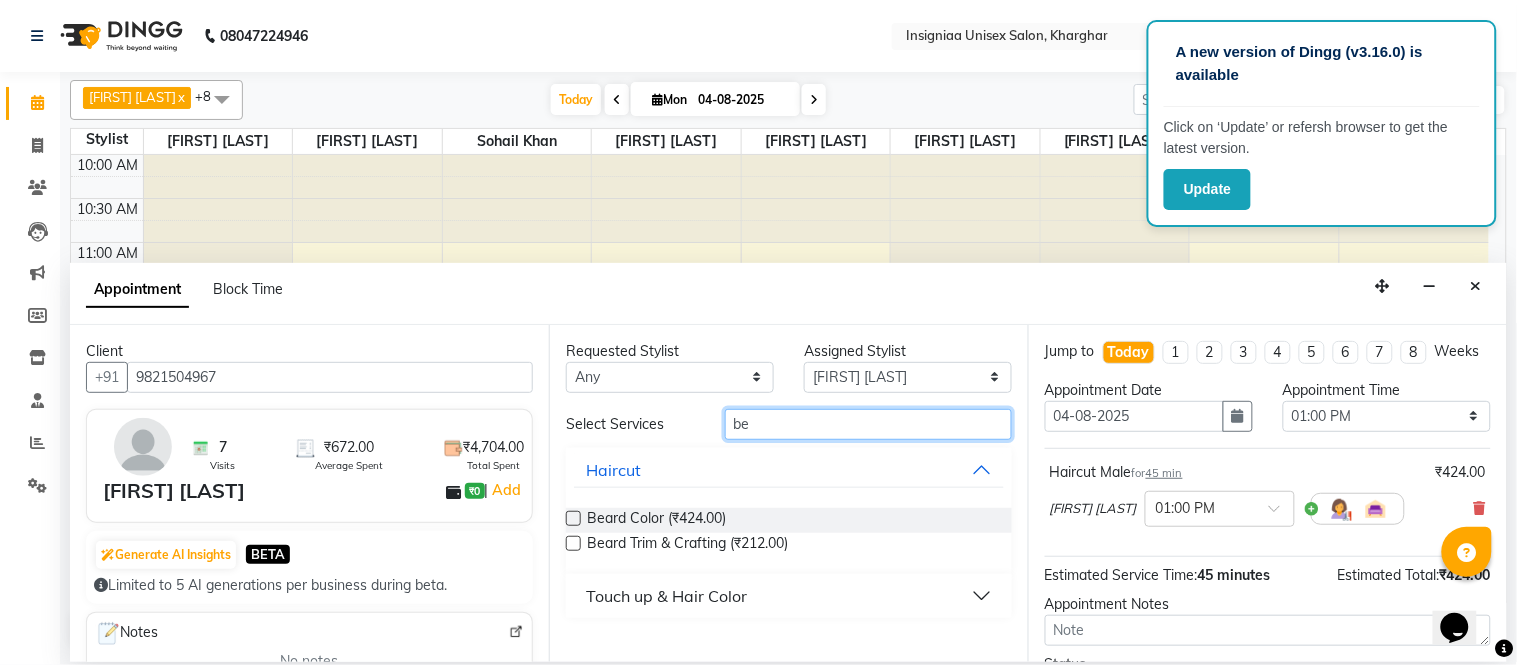 type on "b" 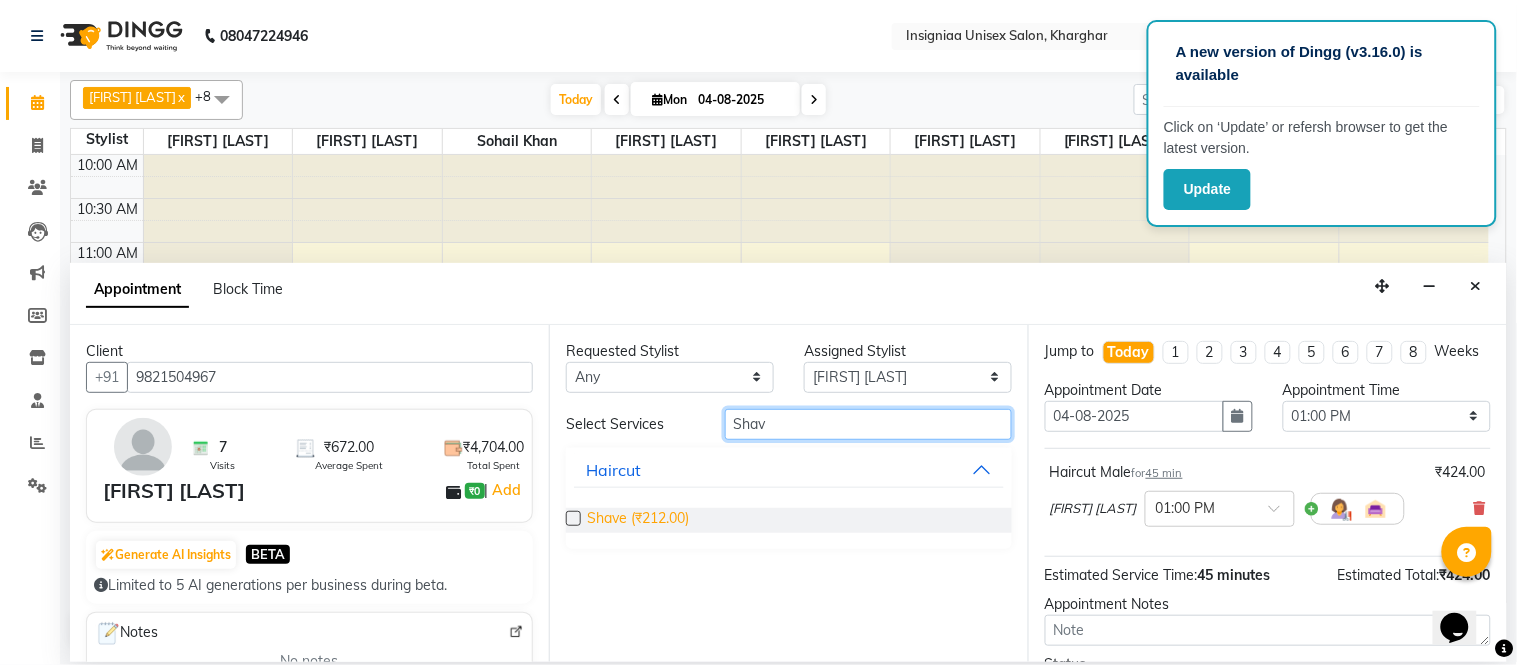 type on "Shav" 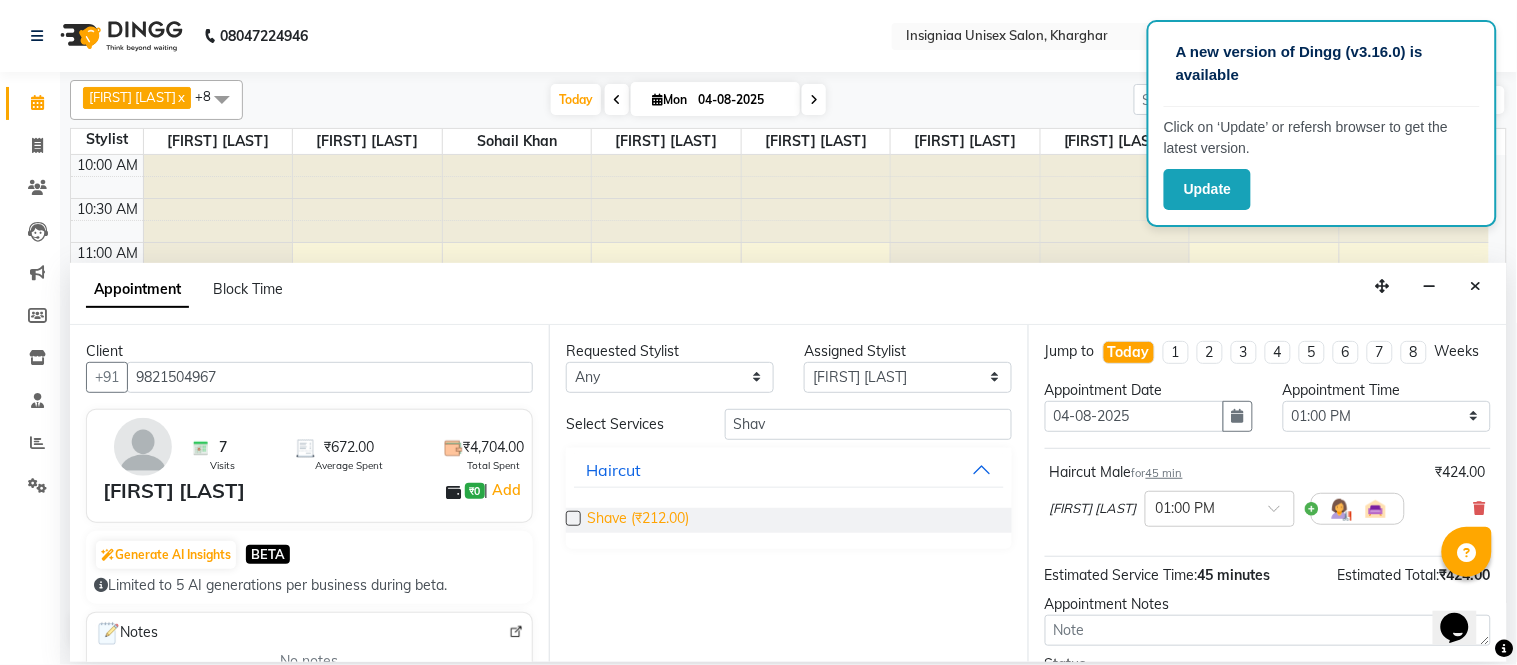 click on "Shave (₹212.00)" at bounding box center (638, 520) 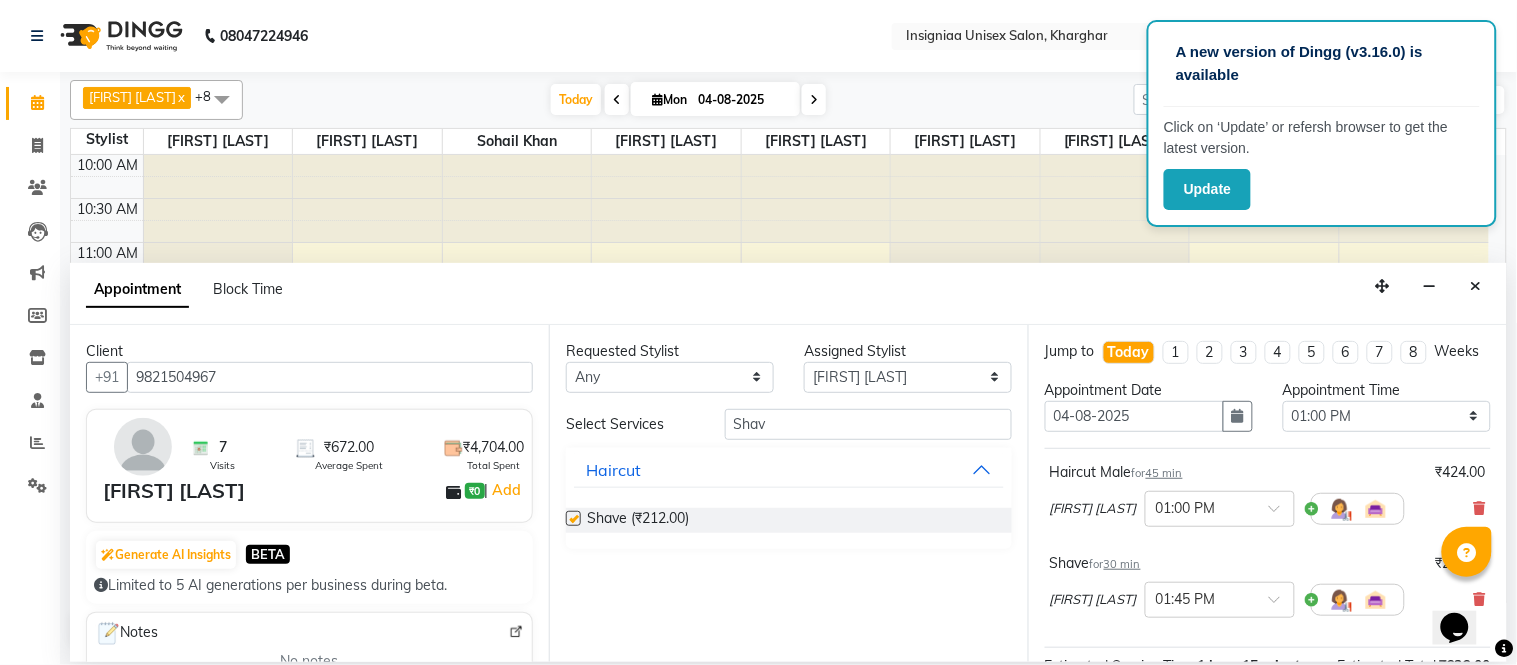checkbox on "false" 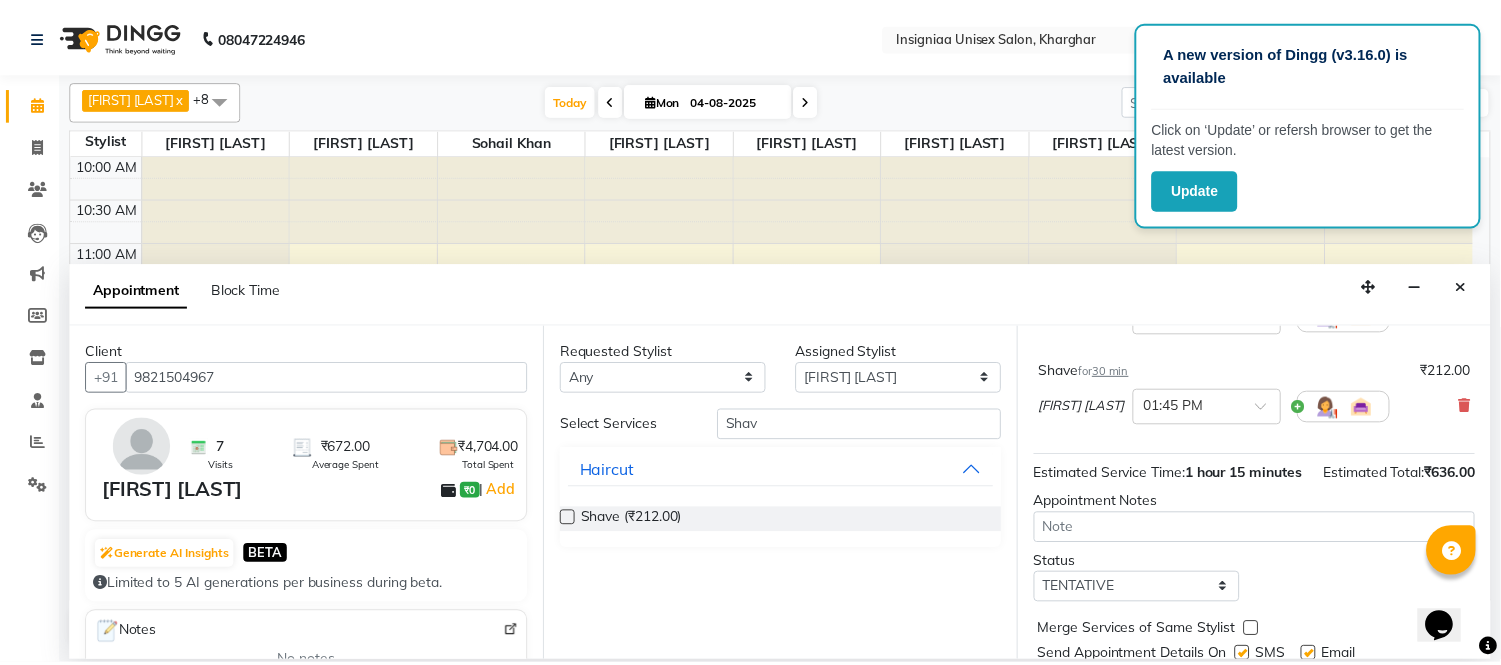 scroll, scrollTop: 300, scrollLeft: 0, axis: vertical 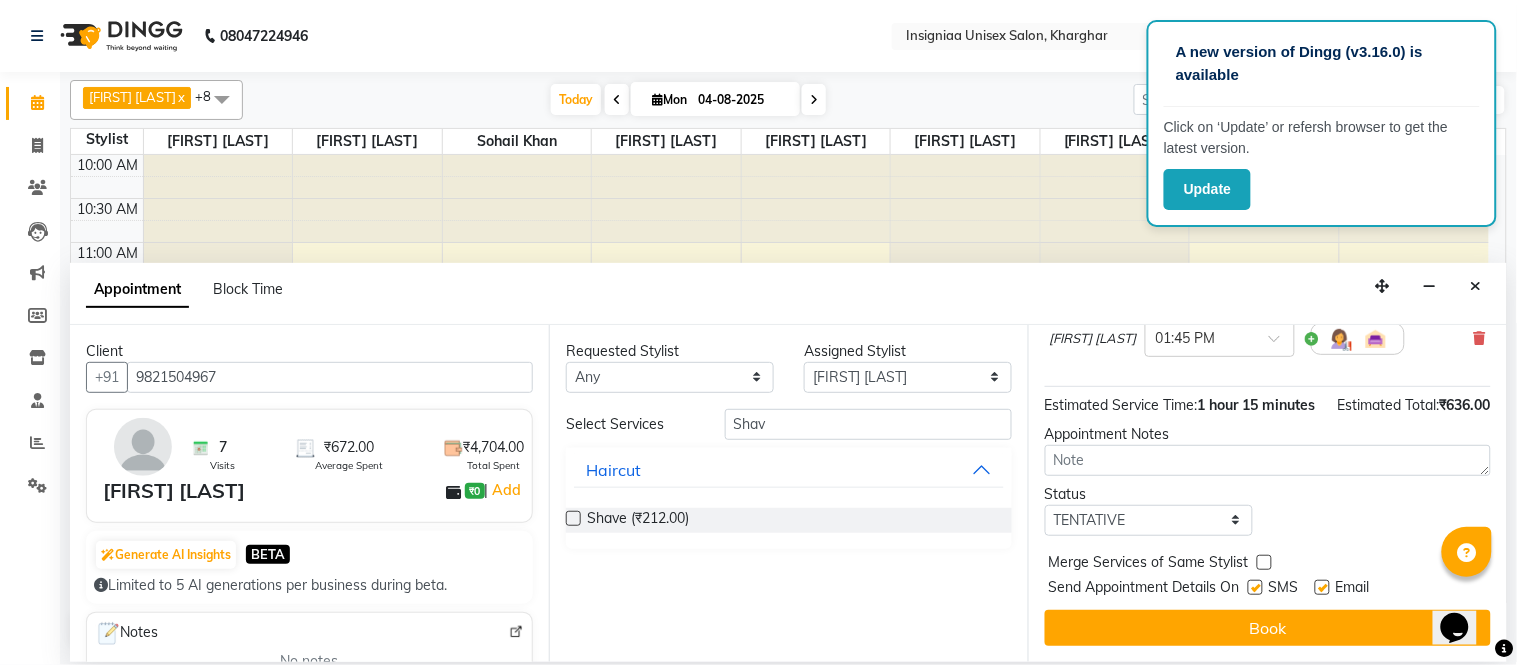 click at bounding box center [1322, 587] 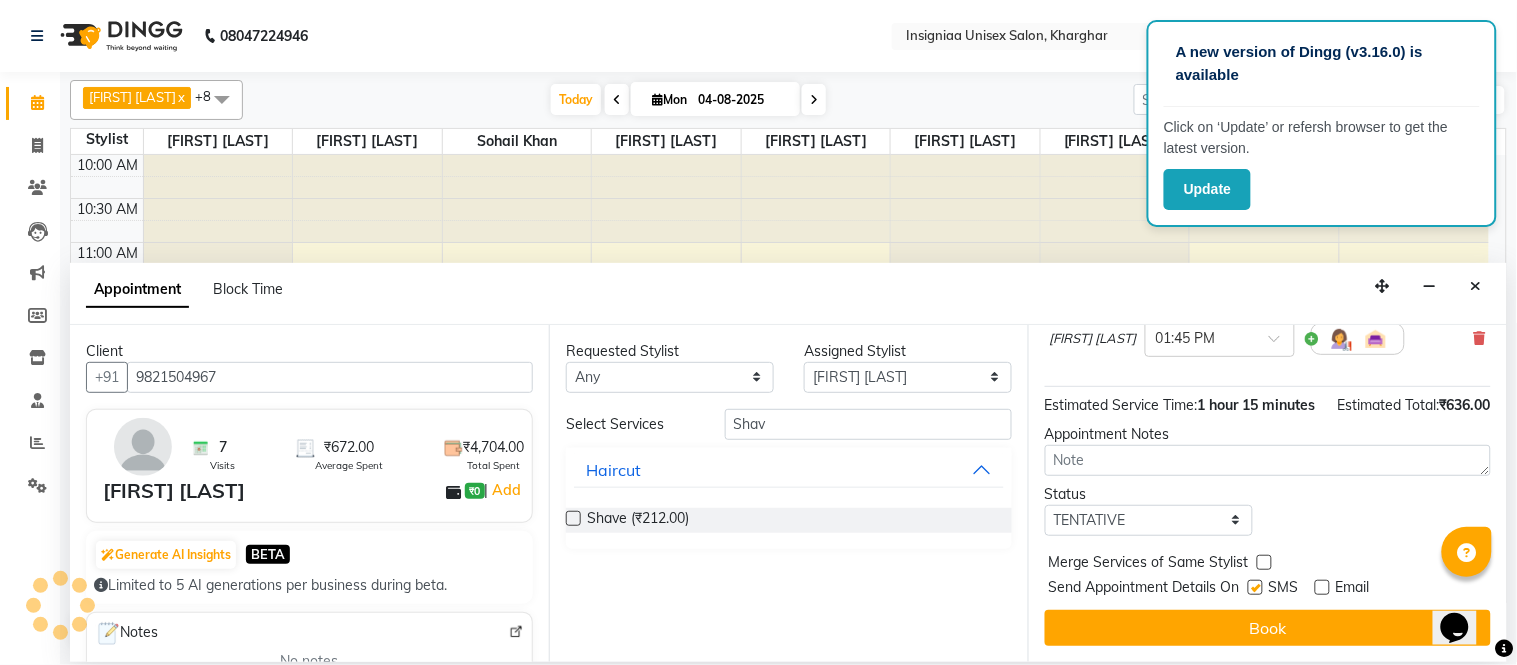 click on "Send Appointment Details On SMS Email" at bounding box center (1270, 589) 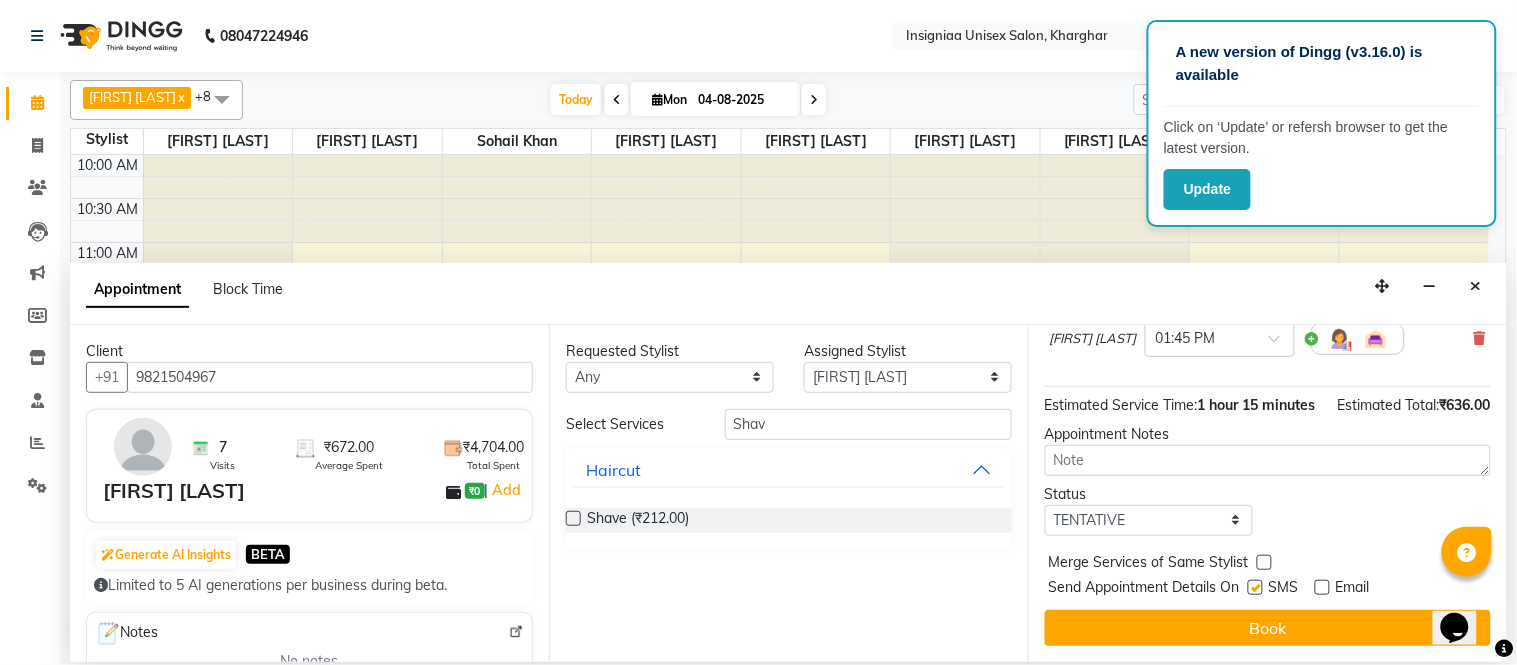 click at bounding box center (1255, 587) 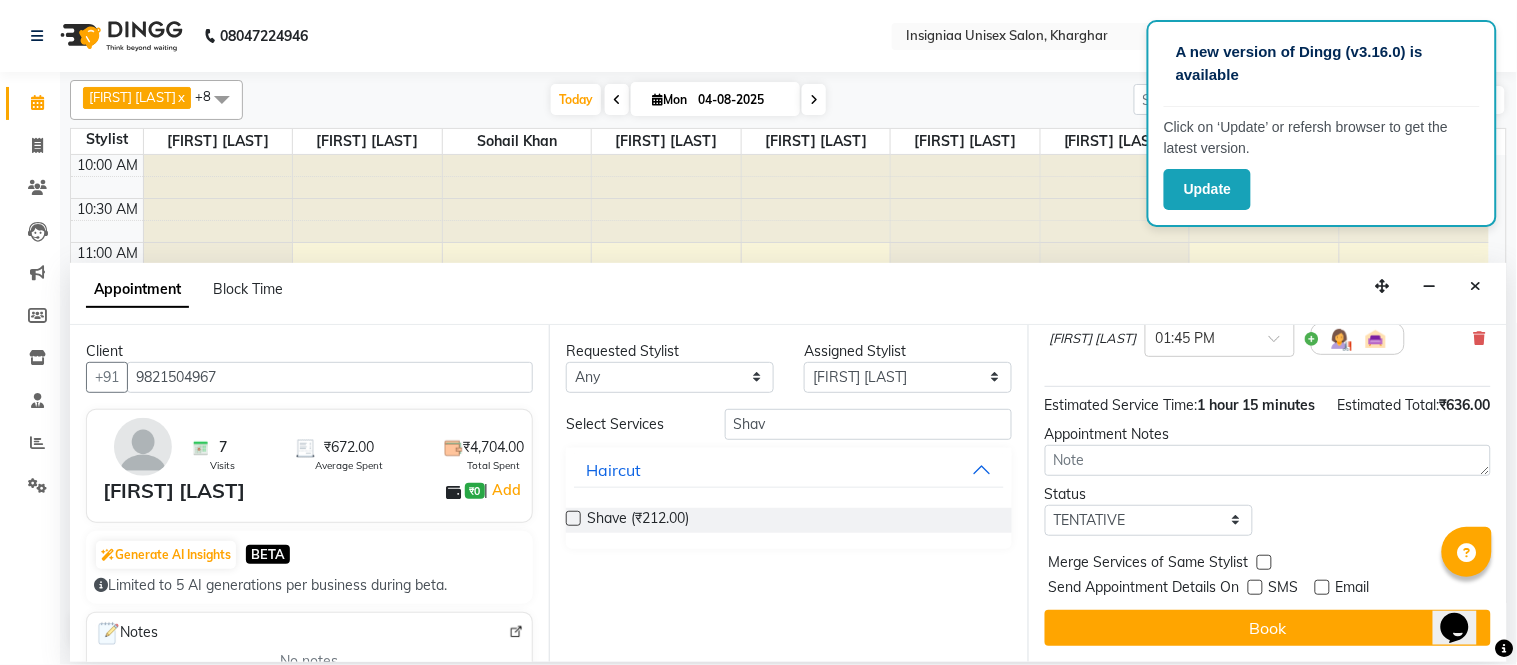 drag, startPoint x: 1250, startPoint y: 632, endPoint x: 1257, endPoint y: 614, distance: 19.313208 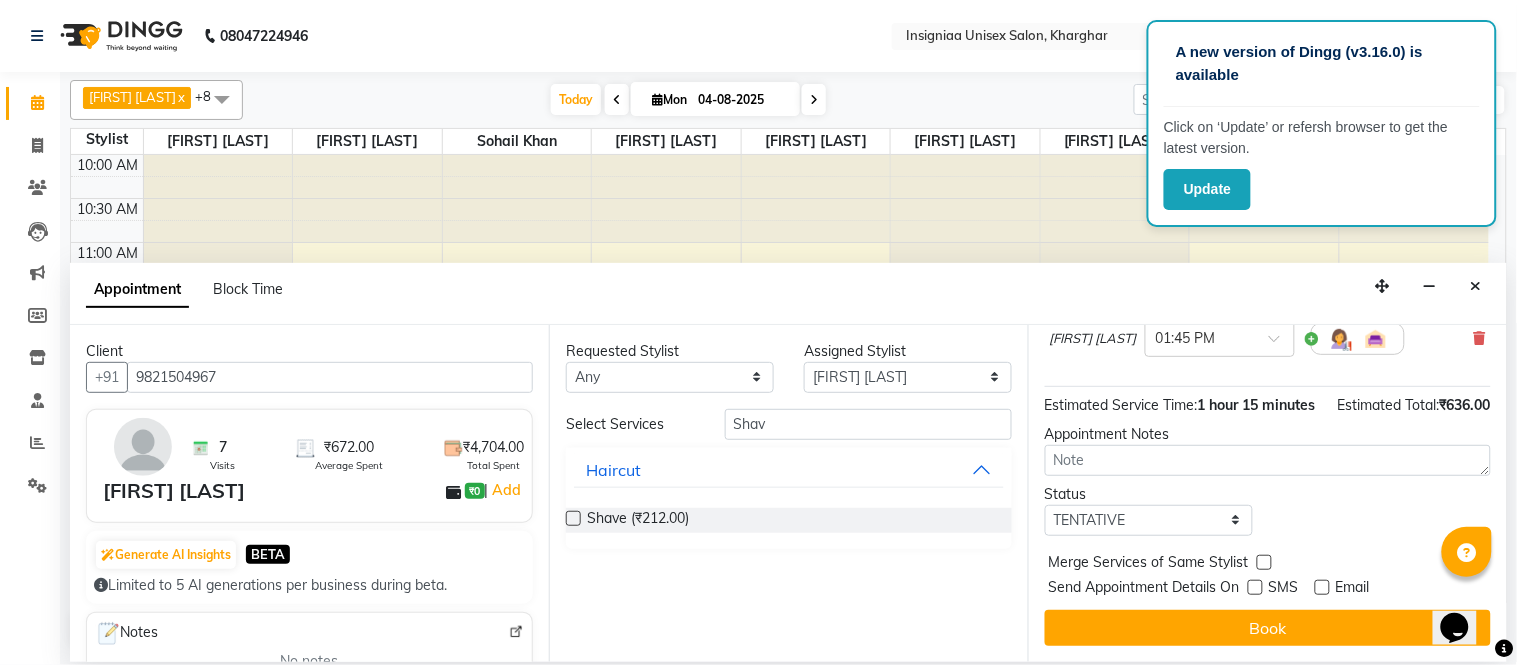 click on "Book" at bounding box center (1268, 628) 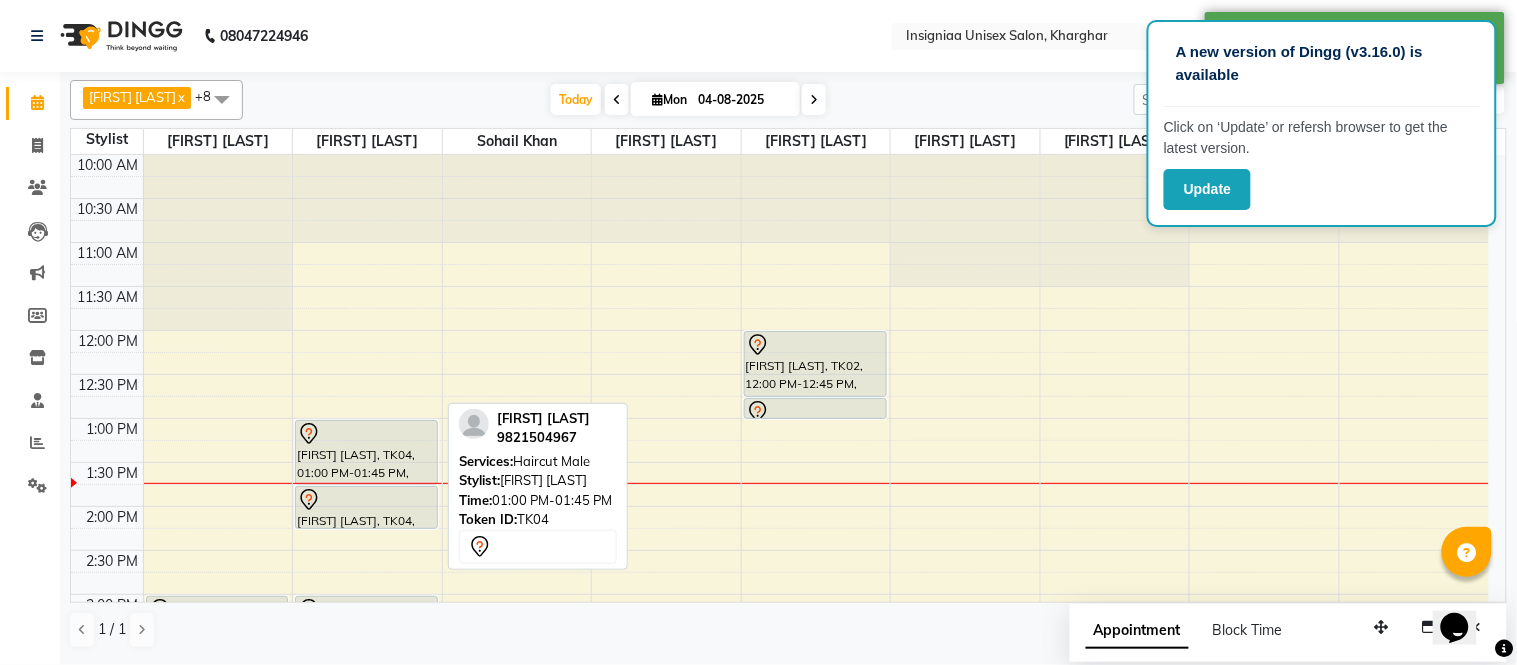 click on "[FIRST] [LAST], TK04, 01:00 PM-01:45 PM, Haircut Male" at bounding box center (366, 452) 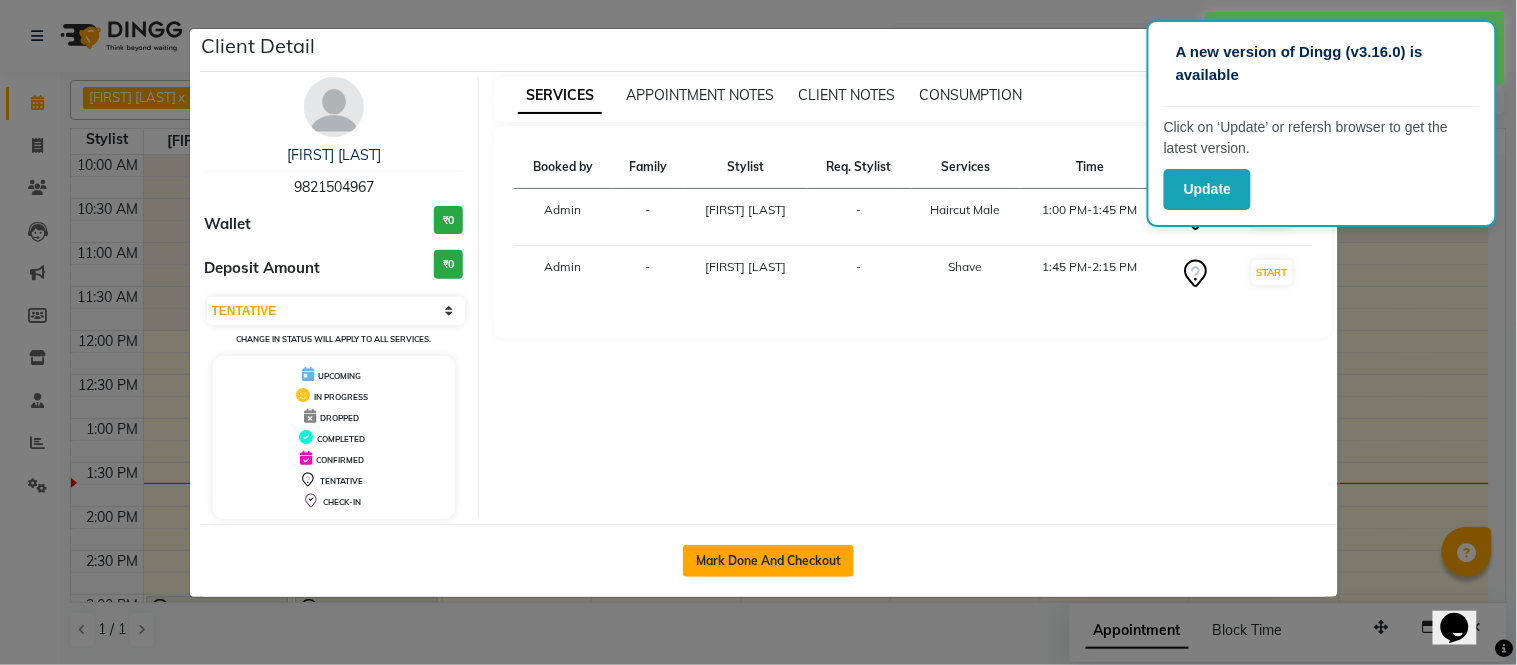 drag, startPoint x: 701, startPoint y: 553, endPoint x: 751, endPoint y: 545, distance: 50.635956 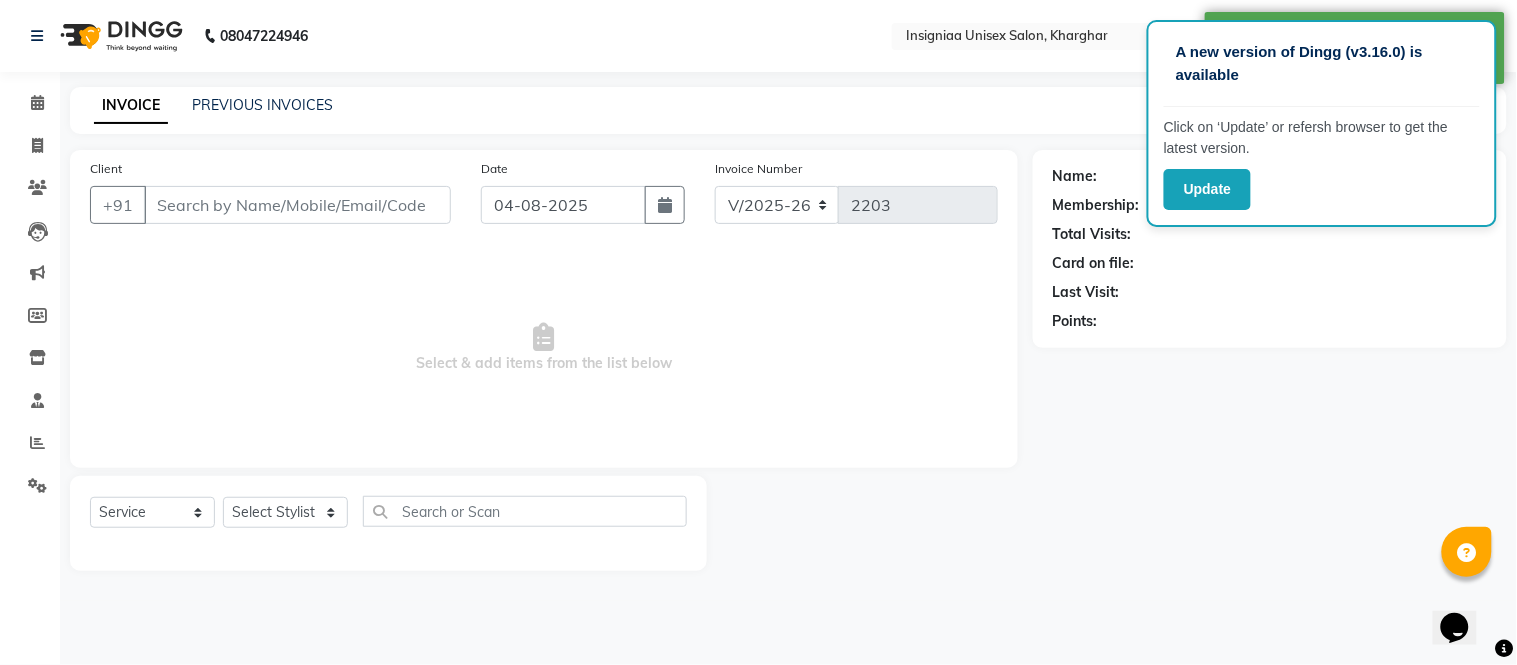 select on "3" 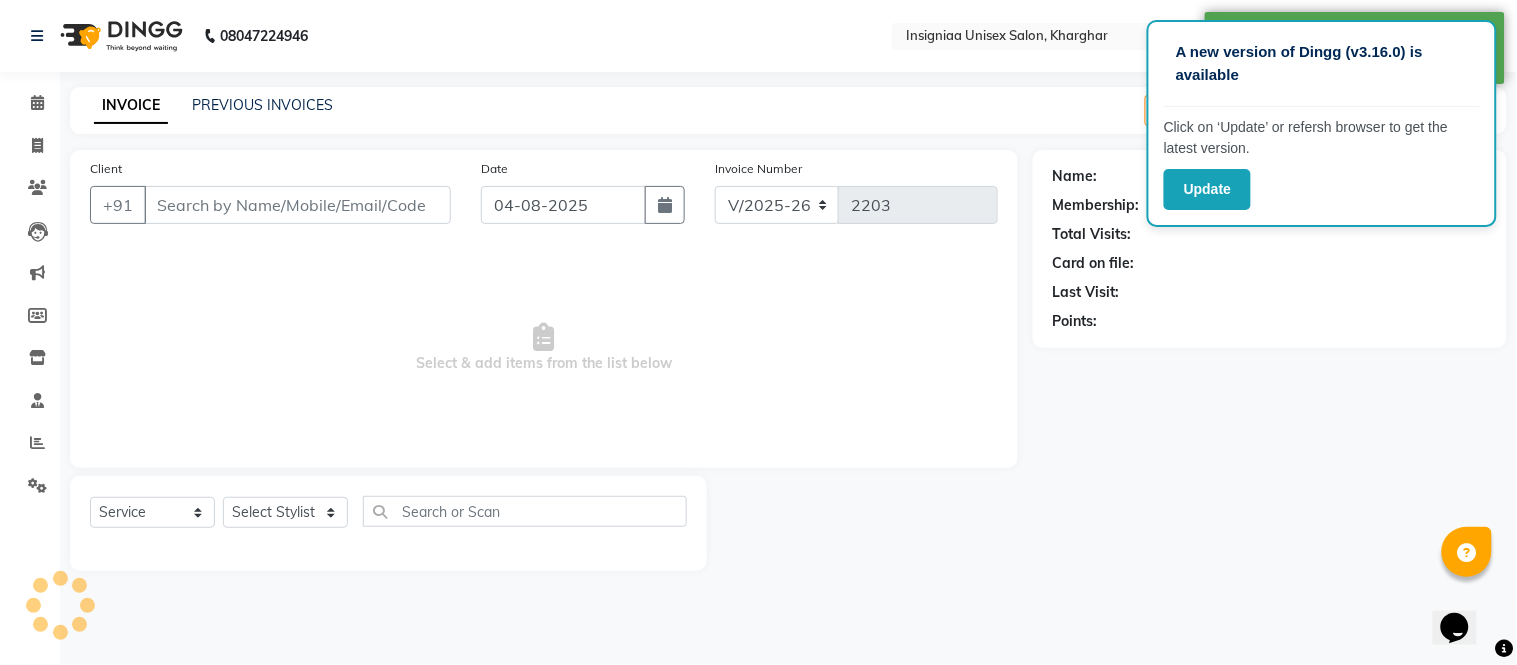 type on "9821504967" 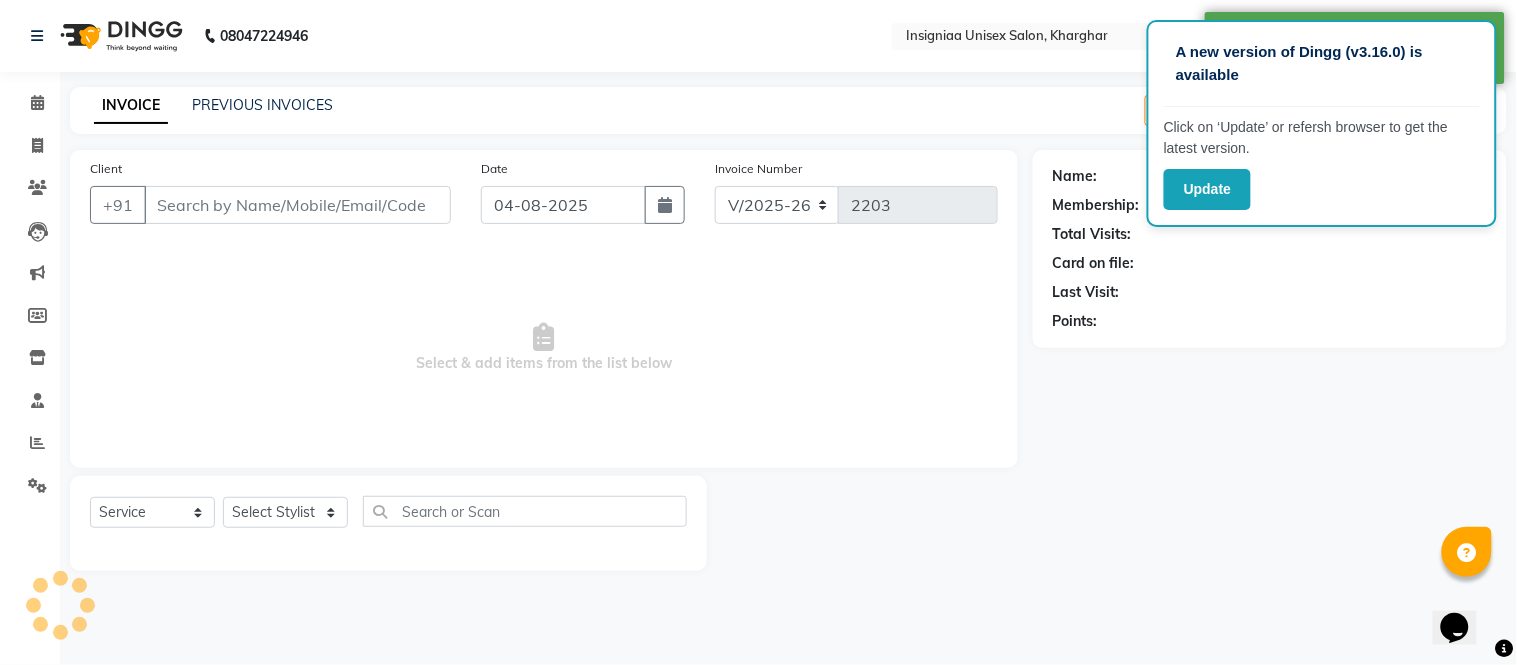 select on "58132" 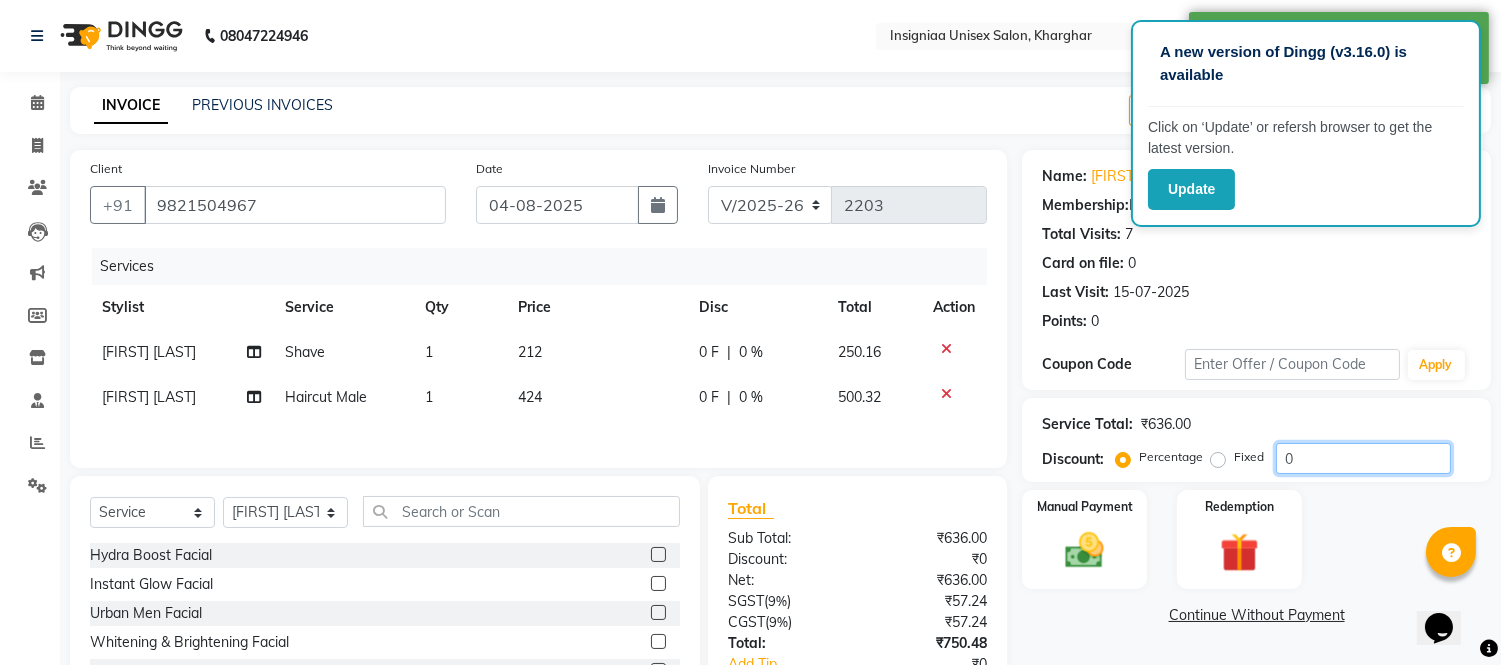 click on "0" 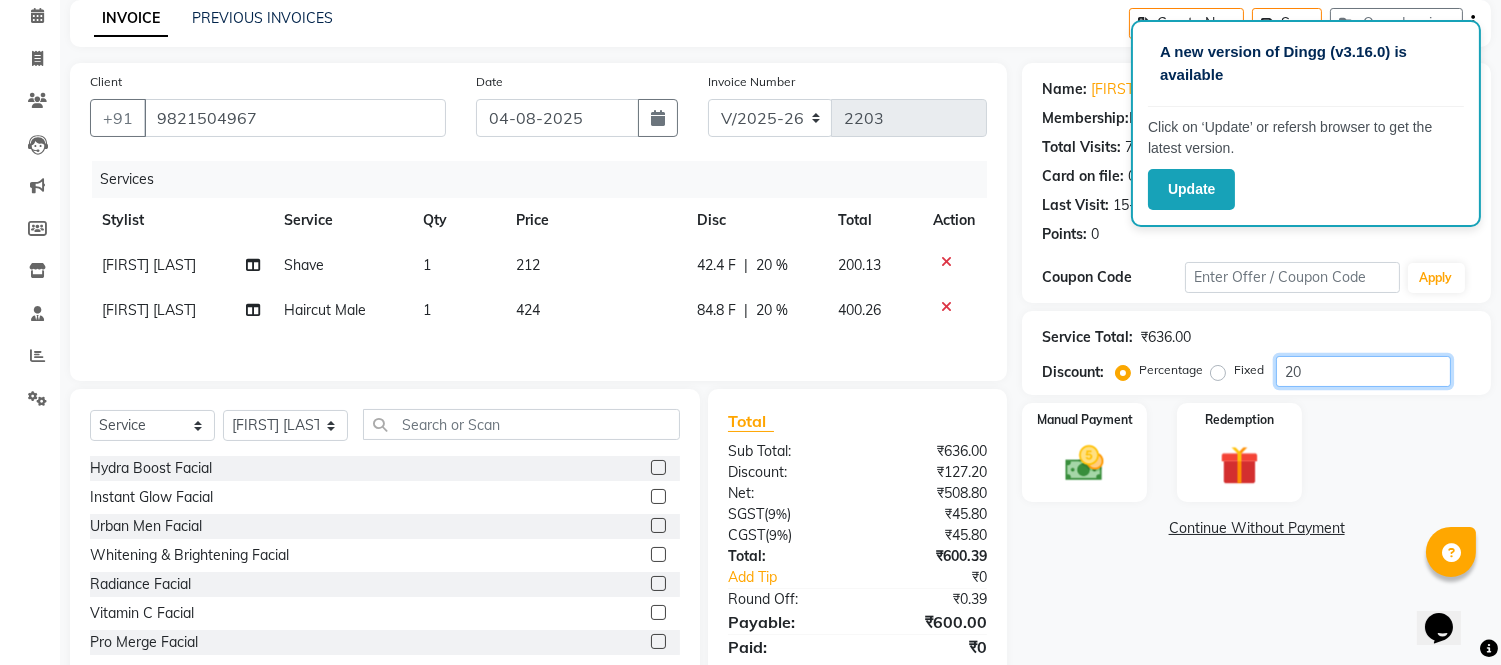 scroll, scrollTop: 48, scrollLeft: 0, axis: vertical 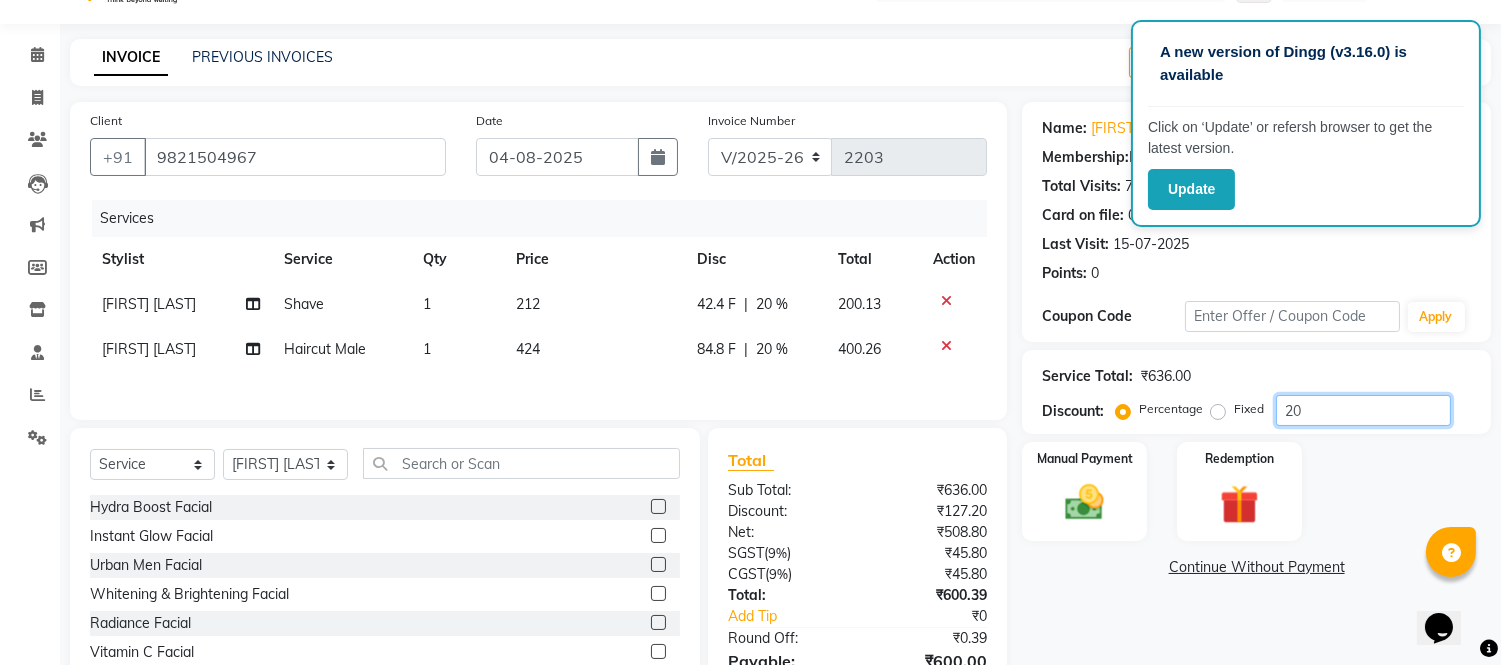 type on "20" 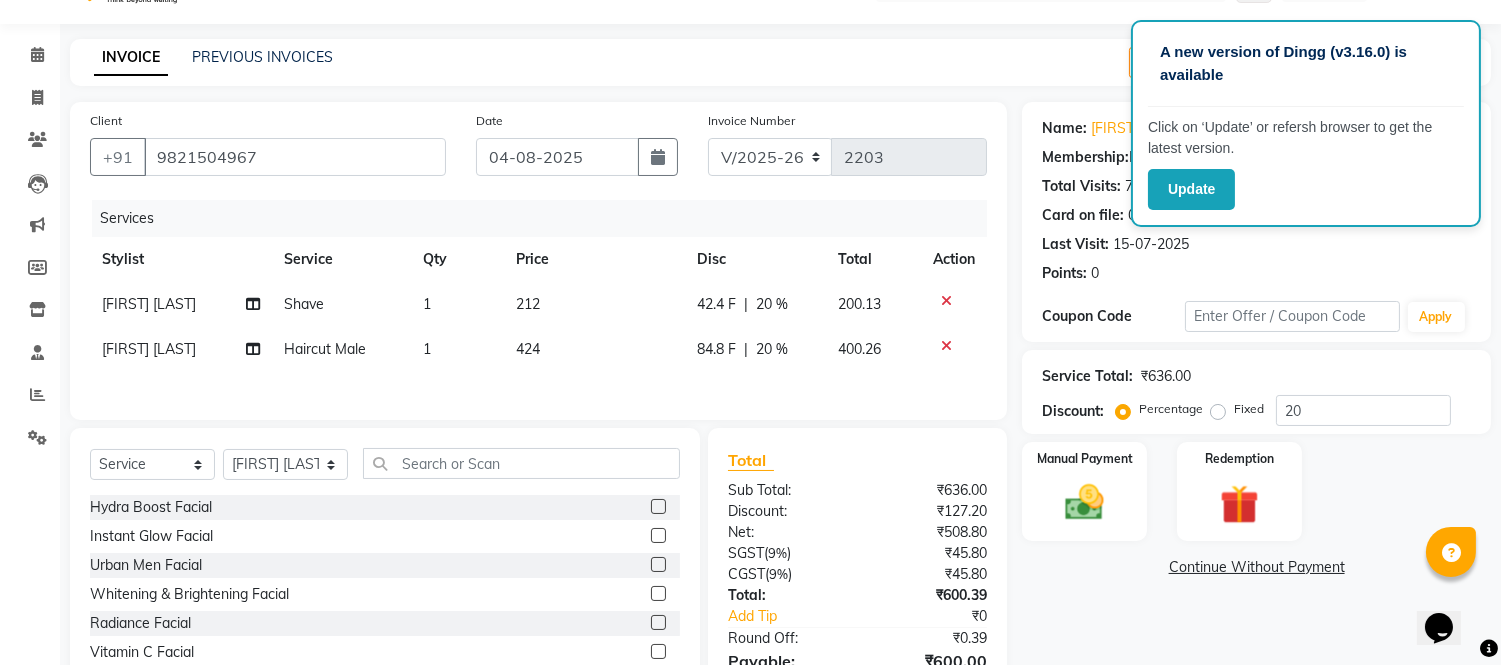 click on "212" 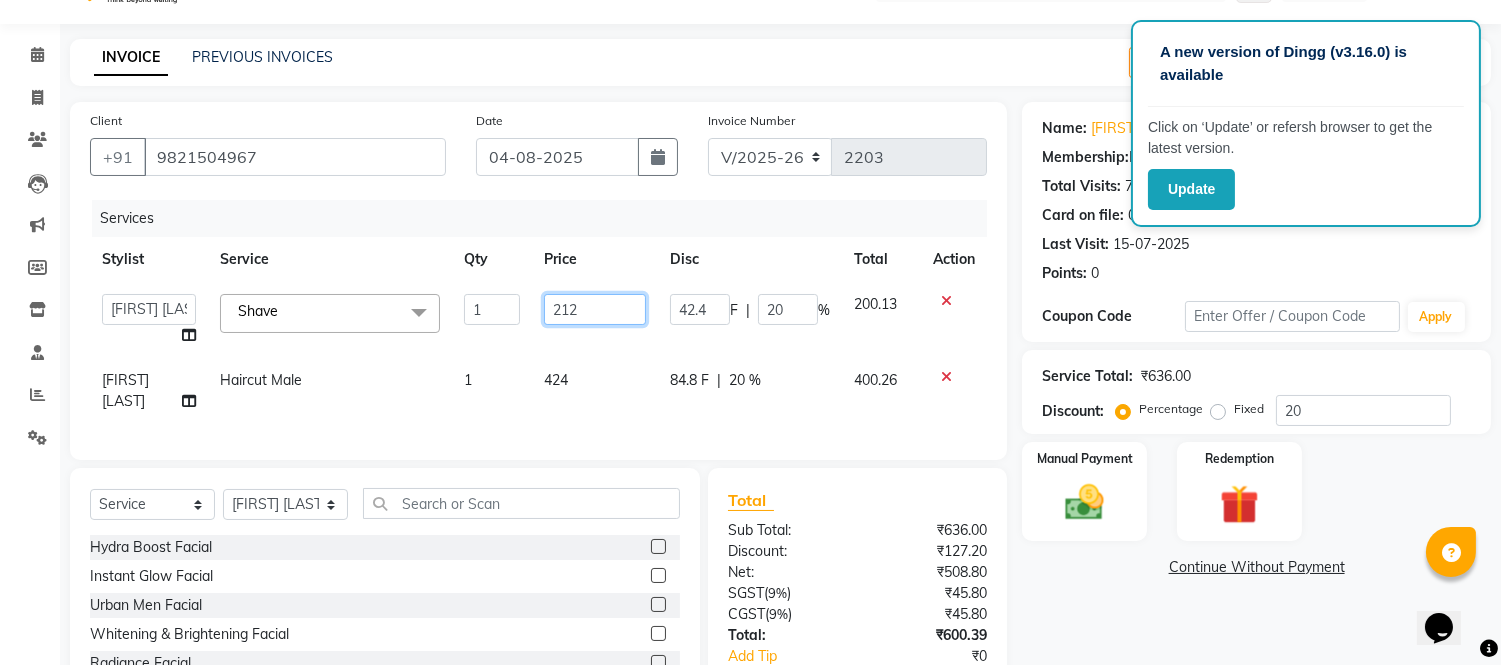 click on "212" 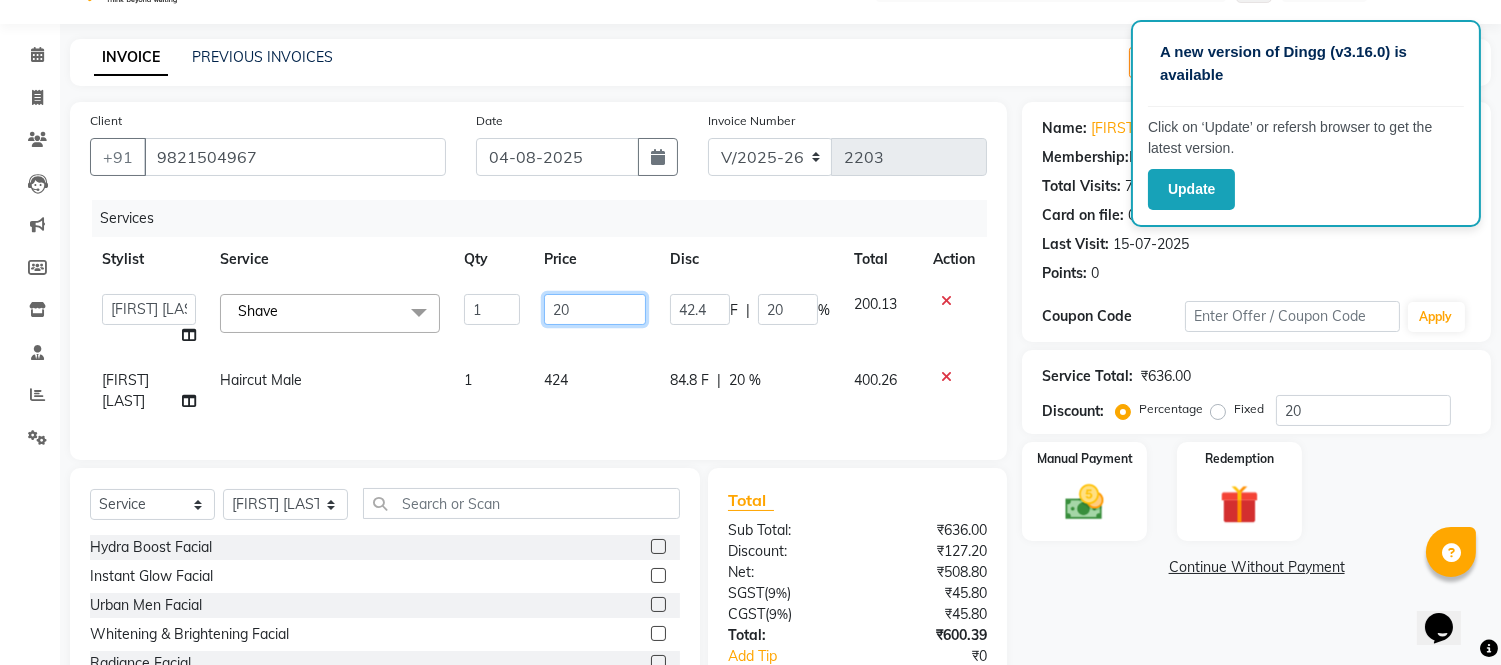 type on "200" 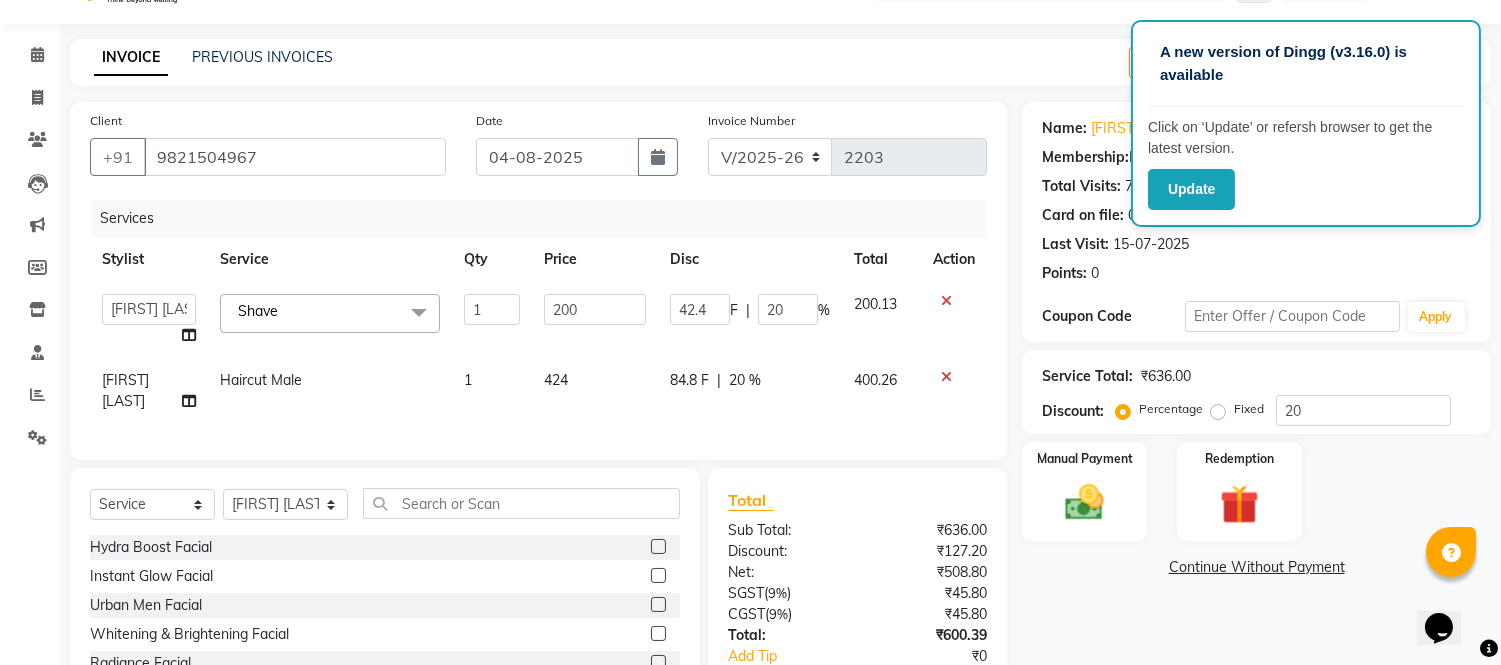 click on "Price" 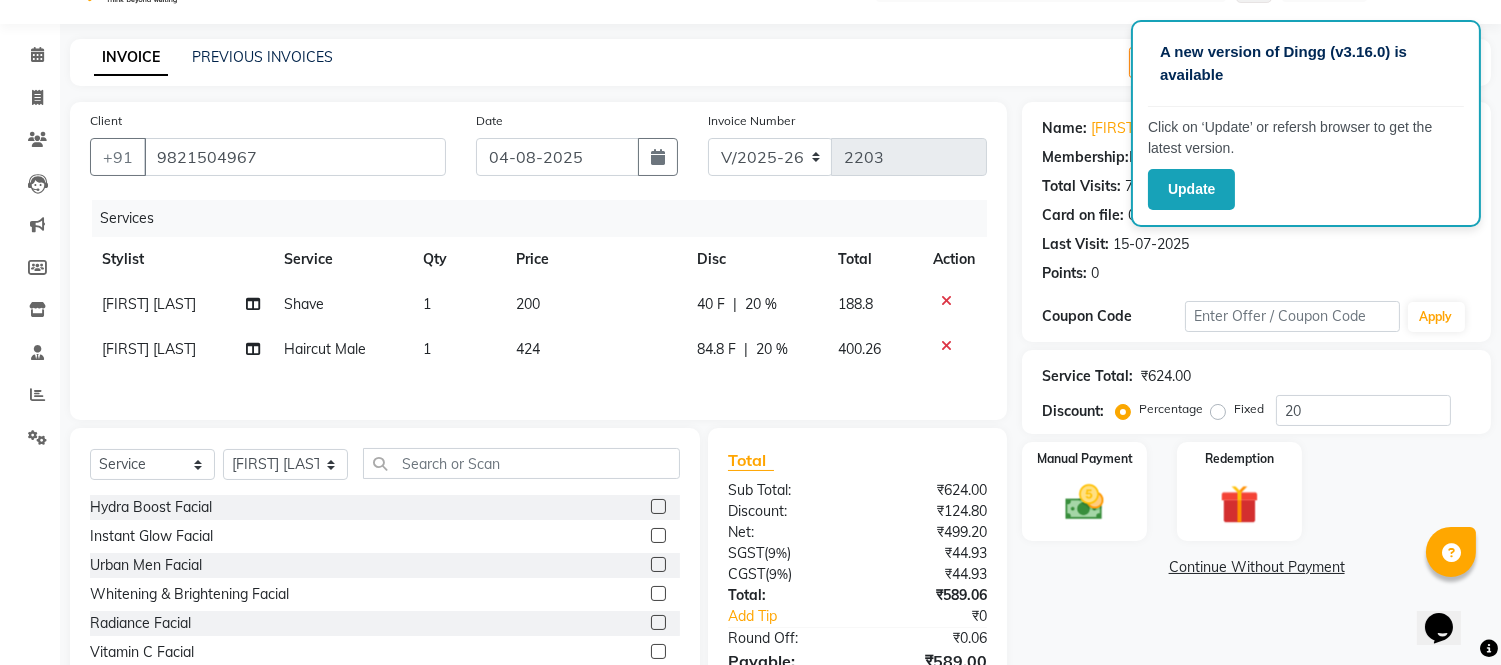 click on "200" 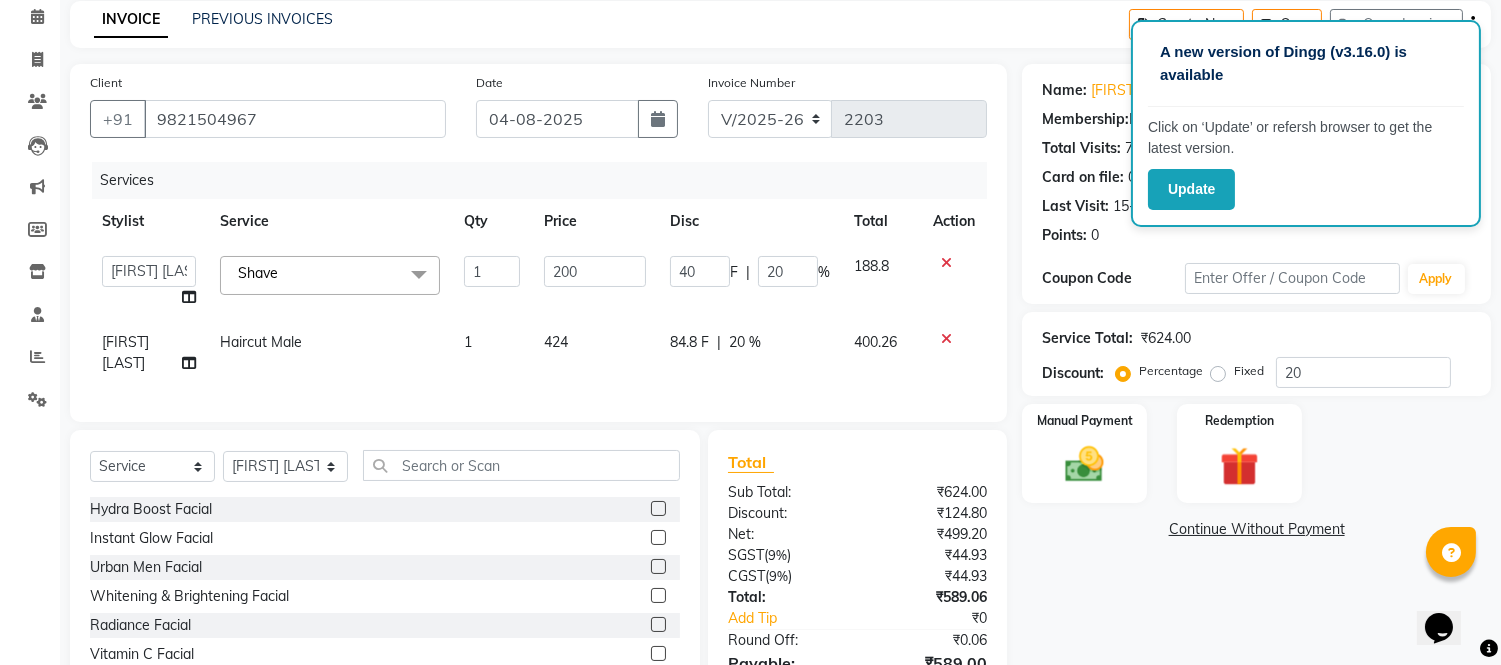 scroll, scrollTop: 48, scrollLeft: 0, axis: vertical 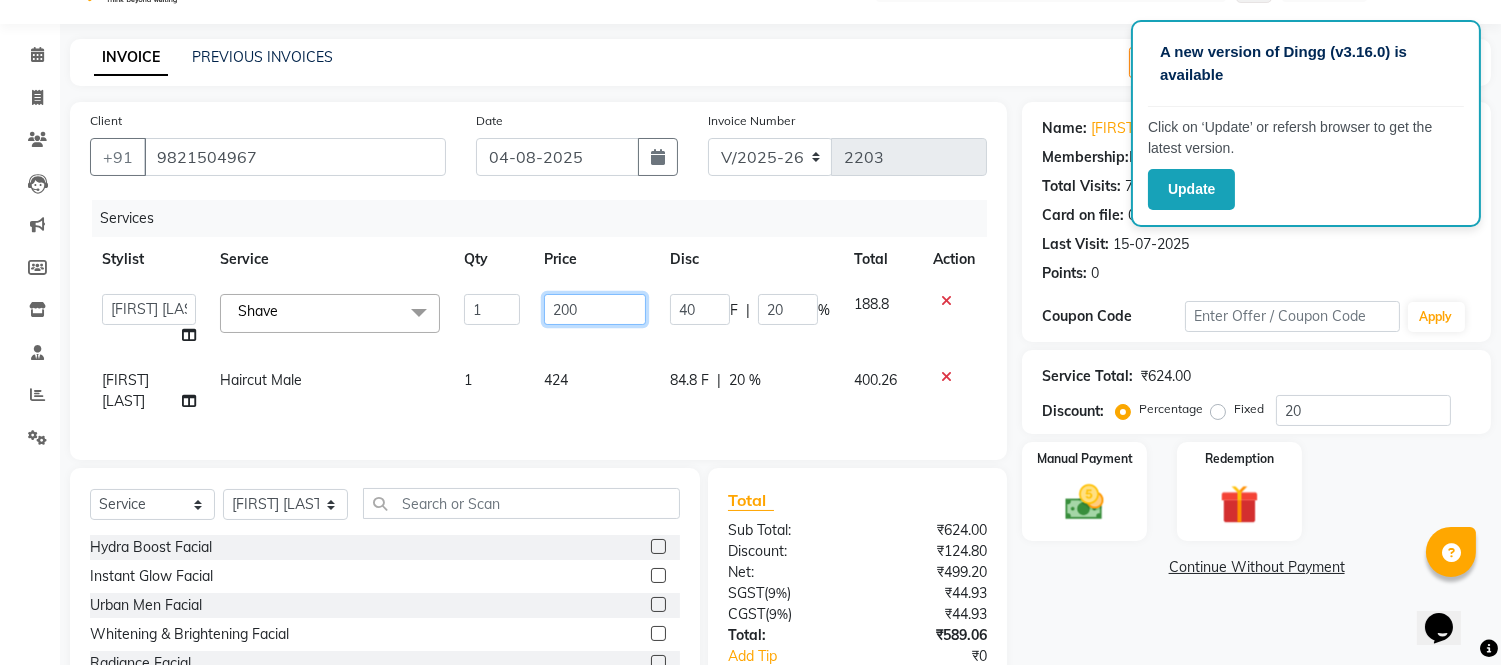 click on "200" 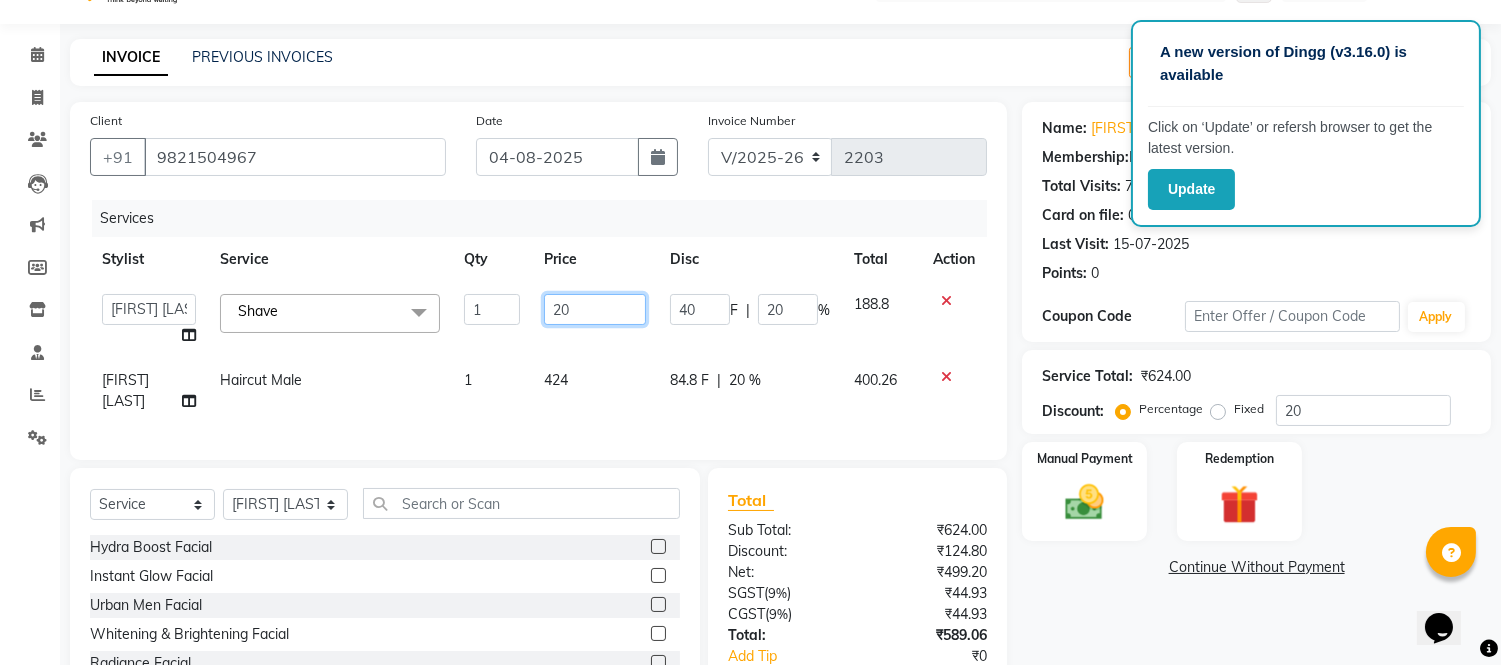 type on "2" 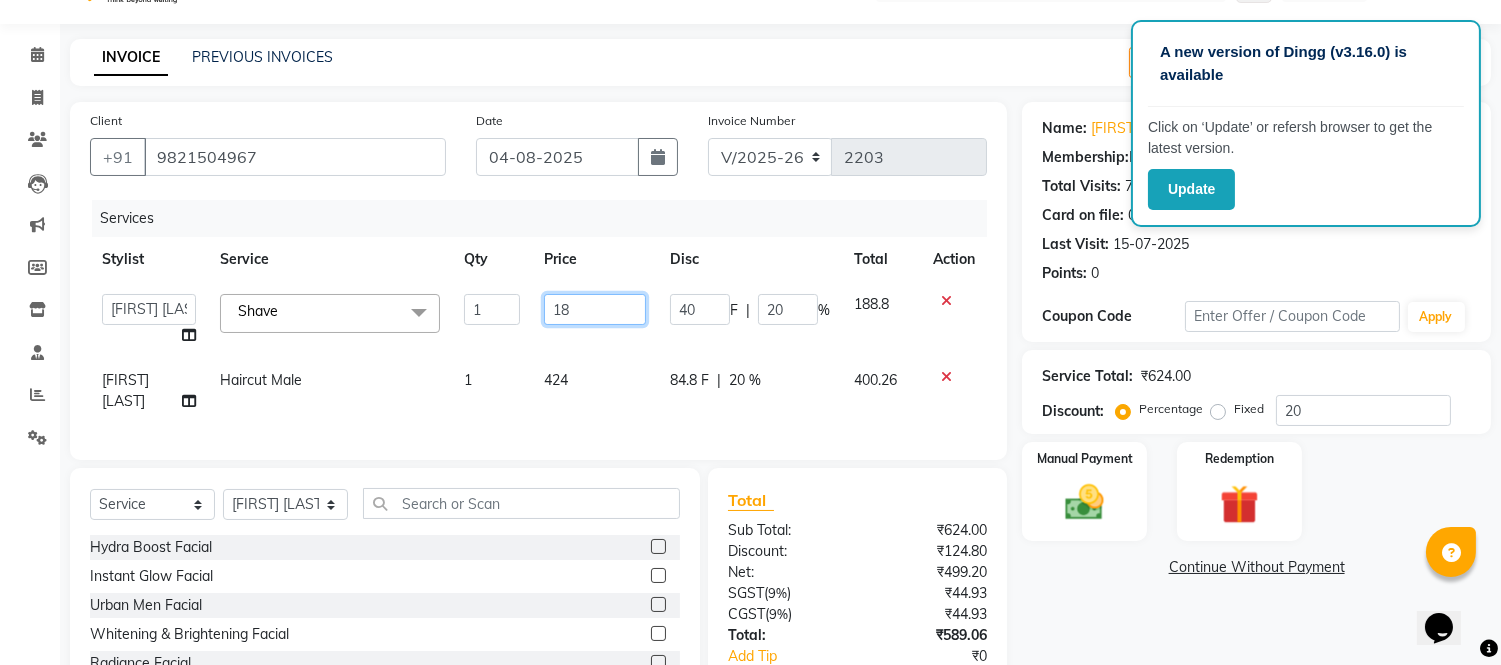 type on "180" 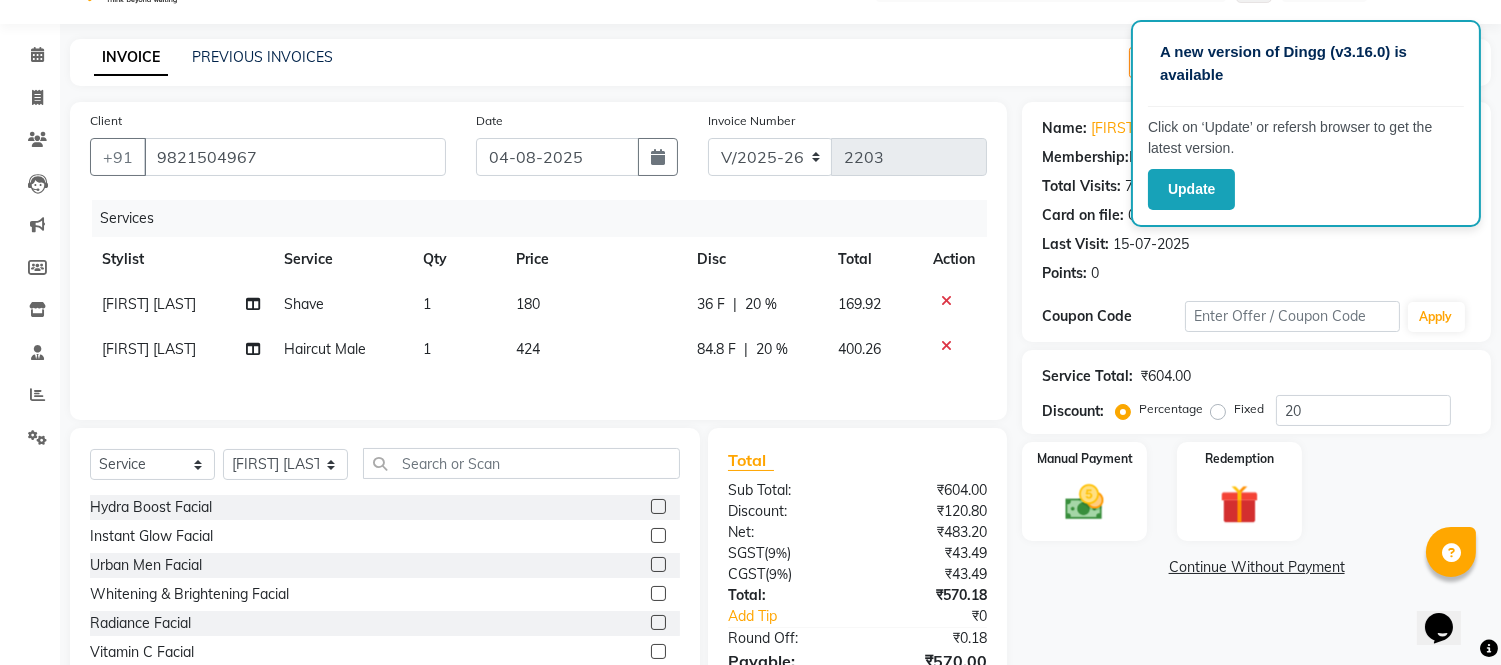 click on "Client +[COUNTRY_CODE] [PHONE] Date 04-08-2025 Invoice Number V/2025 V/2025-26 2203 Services Stylist Service Qty Price Disc Total Action [FIRST] [LAST] Shave 1 180 36 F | 20 % 169.92 [FIRST] [LAST] Haircut Male 1 424 84.8 F | 20 % 400.26" 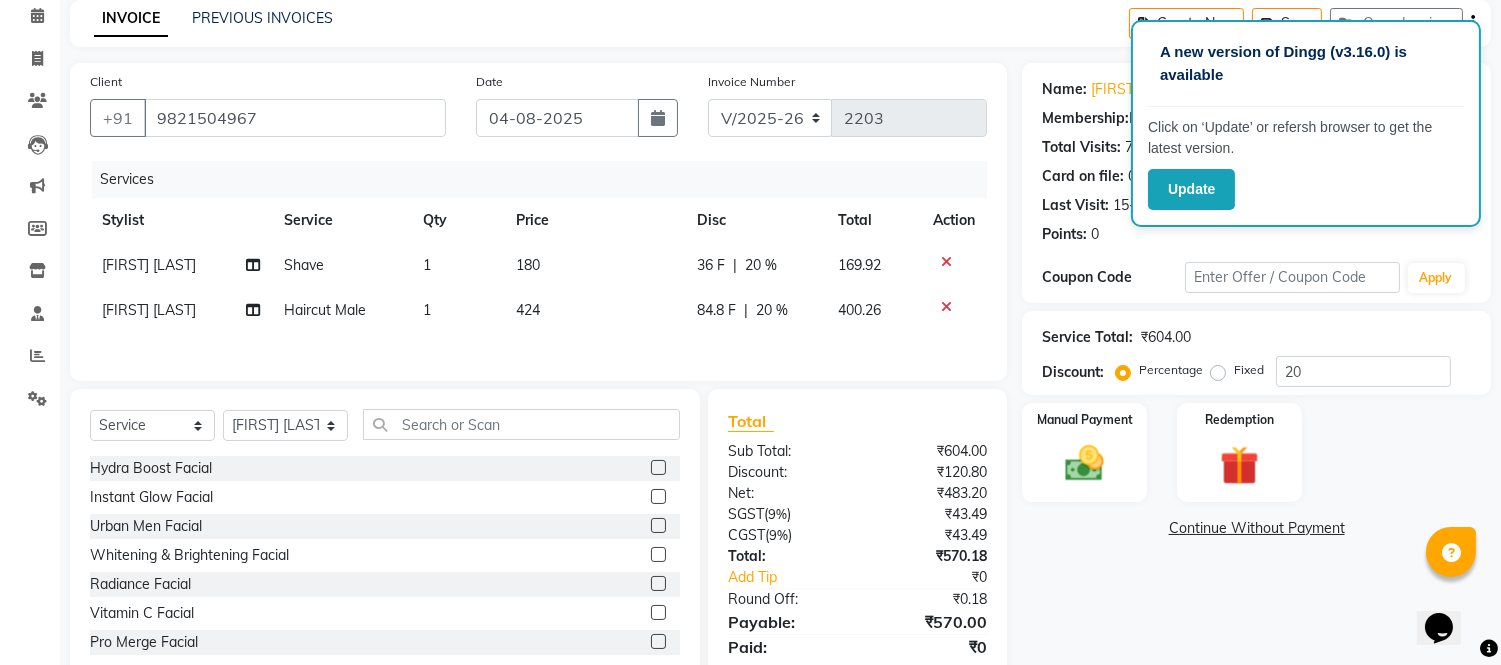 scroll, scrollTop: 48, scrollLeft: 0, axis: vertical 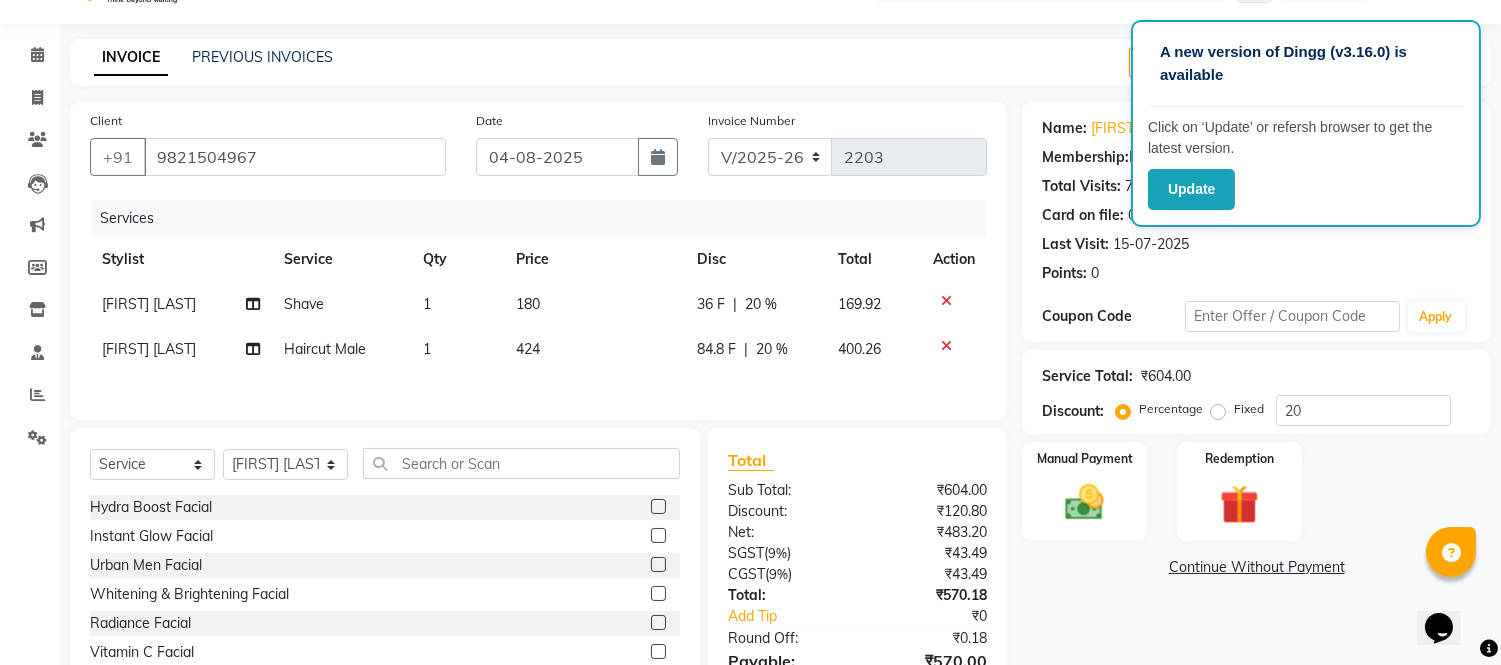 click on "180" 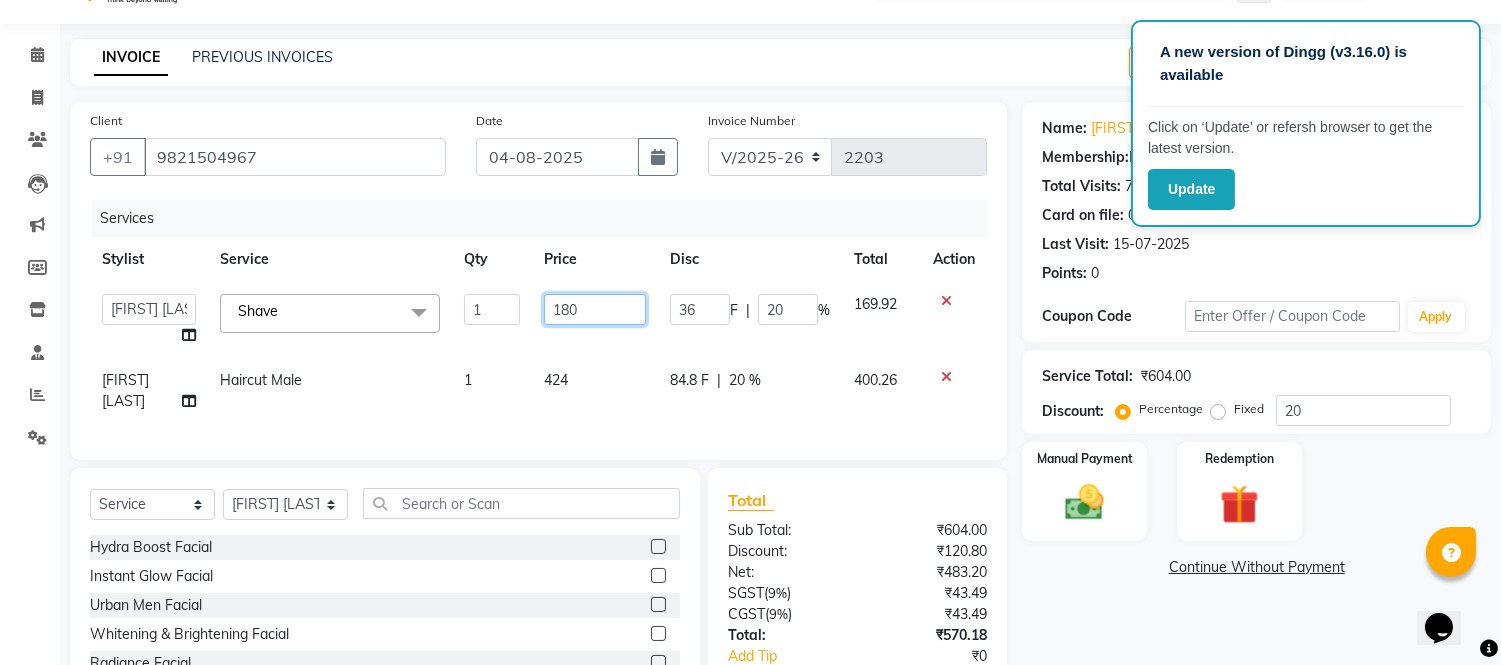 click on "180" 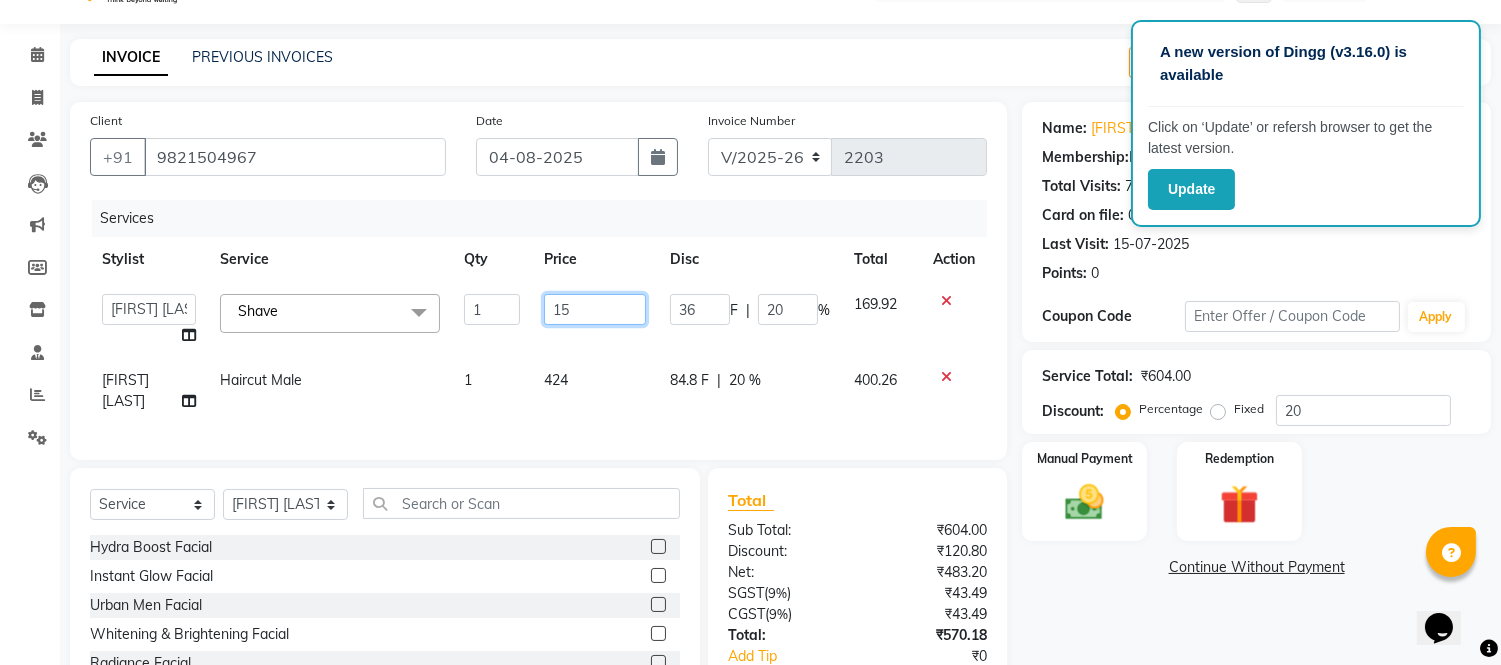 type on "155" 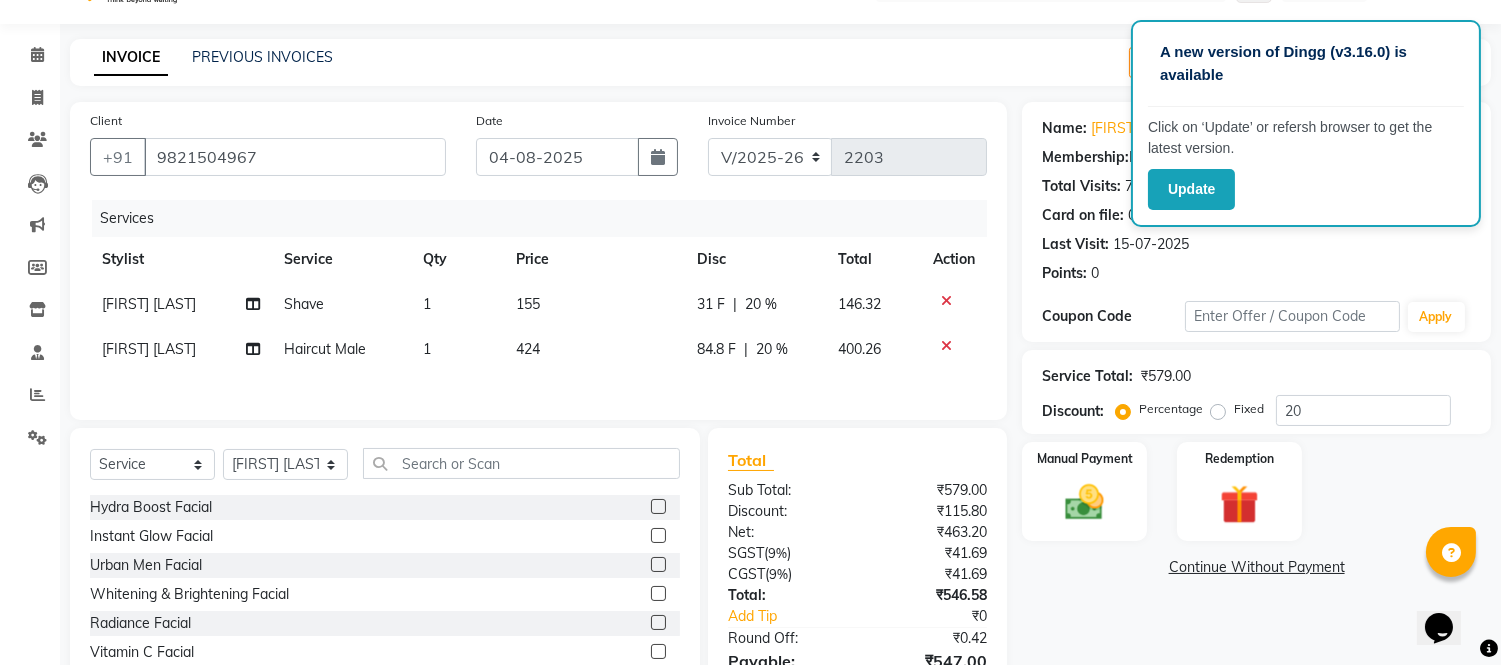 click on "Services Stylist Service Qty Price Disc Total Action [FIRST] [LAST] Shave 1 155 31 F | 20 % 146.32 [FIRST] [LAST] Haircut Male 1 424 84.8 F | 20 % 400.26" 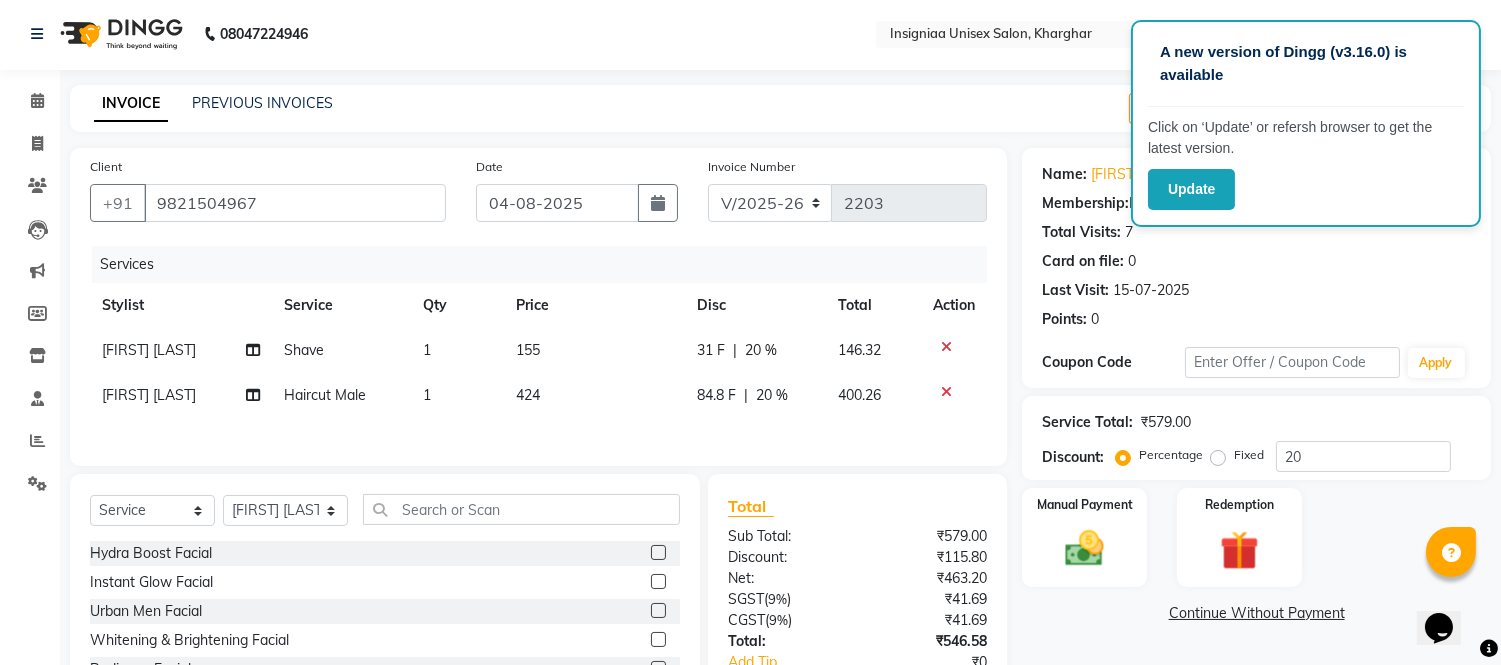 scroll, scrollTop: 0, scrollLeft: 0, axis: both 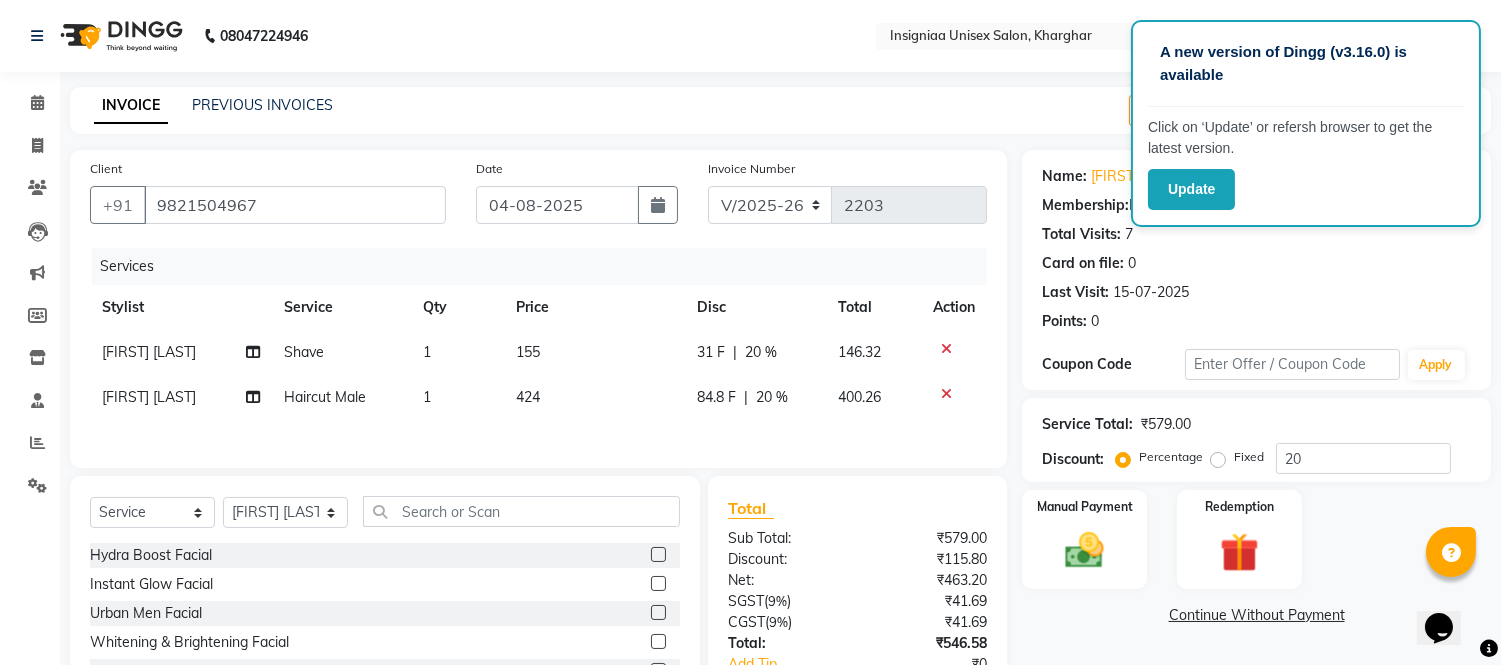 click on "155" 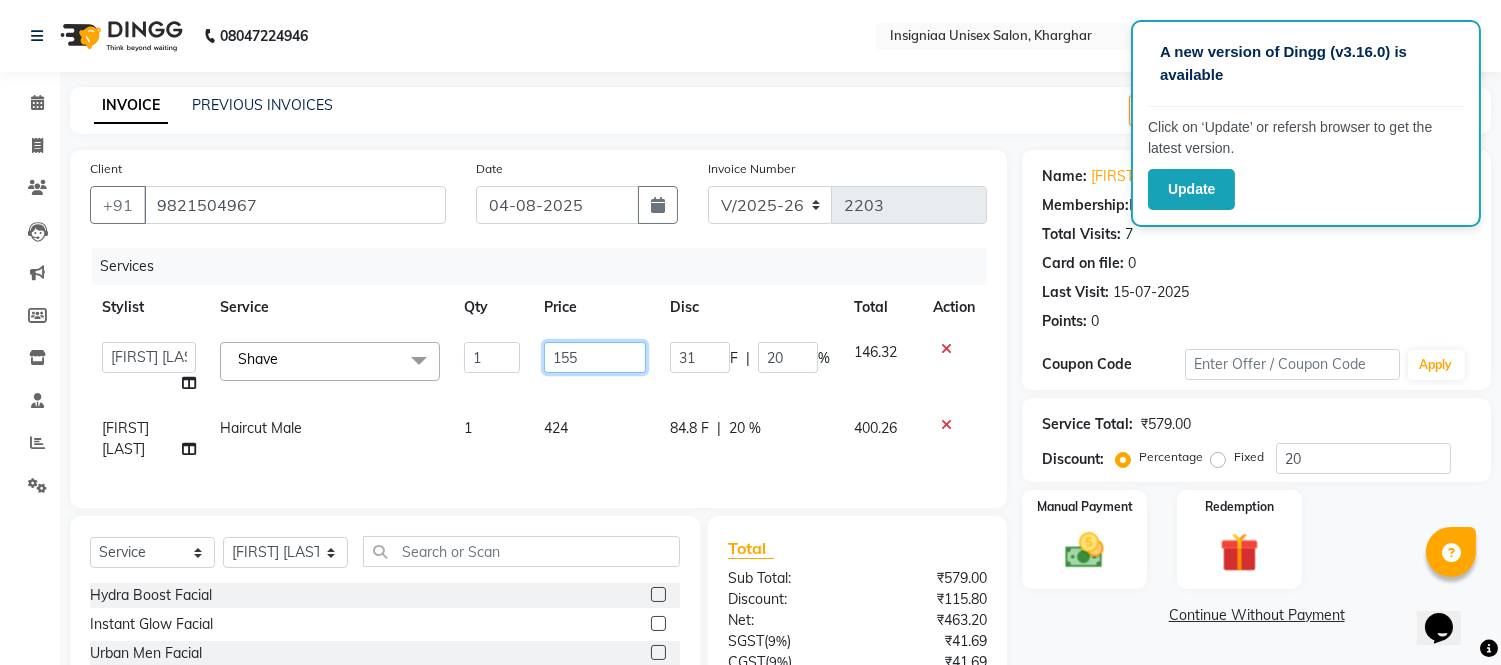 click on "155" 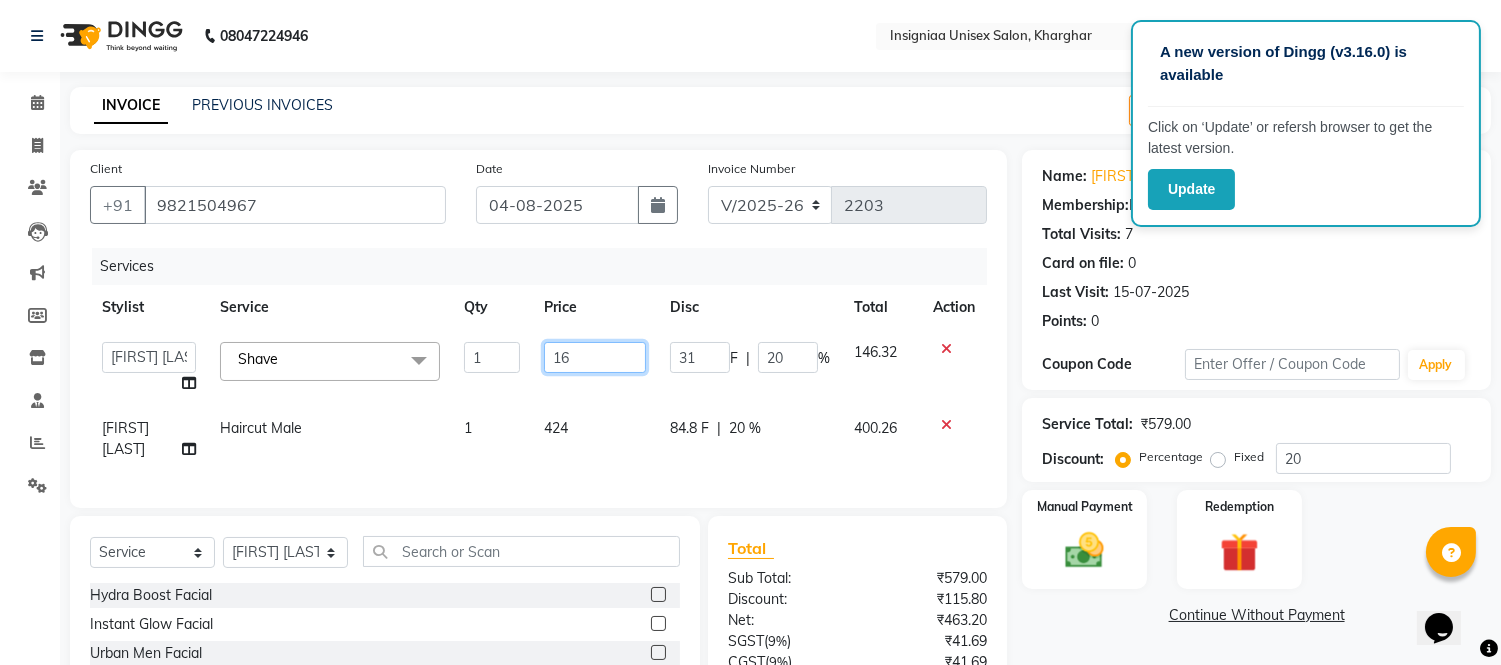 type on "160" 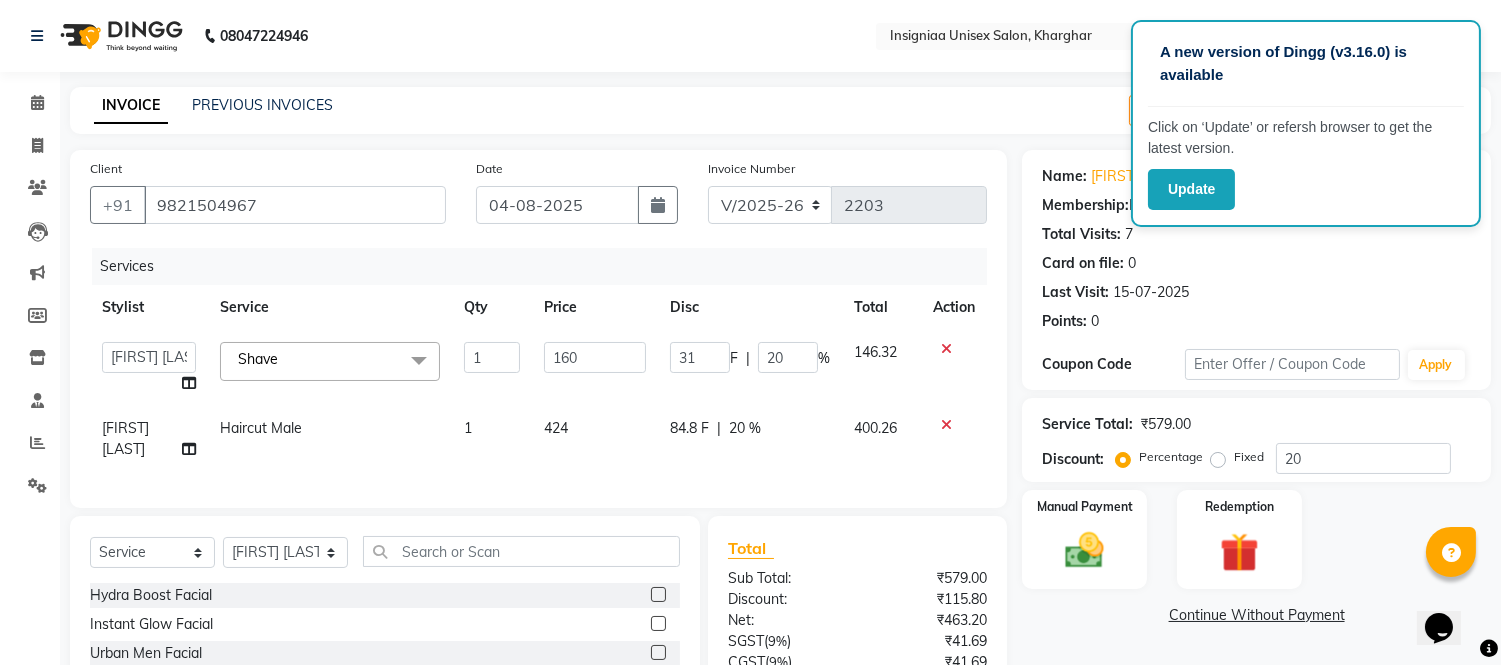 click on "Services Stylist Service Qty Price Disc Total Action [FIRST] [LAST] [FIRST] [LAST] [FIRST] [LAST] [FIRST] [LAST] [FIRST] [LAST] [FIRST] [LAST] [FIRST] [LAST] [FIRST] [LAST] [FIRST] [LAST] [FIRST] [LAST] Shave x Hydra Boost Facial Instant Glow Facial Urban Men Facial Whitening & Brightening Facial Radiance Facial Vitamin C Facial Pro Merge Facial Kanpeki Blanch Facial Kanpeki Upendice Facial Agelock Marine Plant Facial Agelock Goji Brightening Facial Agelock Lightening Seboxy Facial Cut & Filing Cut & Filing With Polish Cut & Filing With French Polish Glitter nail art (per tip) Chrome nail art (per tip) Cat eye nail art (per tip) Foil nail art (per tip) Ombre nail art (per tip) Gel polish (10 tips) Gel Polish (5 tips) French Gel Polish (10 tips) French Gel Polish (5 tips) Gel Polish Removal (10 tips) Gel Polish Removal (5 tips) Gel Nail Extensions (10 tips) French Extensions (10 tips) Regular Overlay (10 tips) French Overlay (10 tips) Removal (10 tips) Regular Refills (10 tips) Elite Manicure" 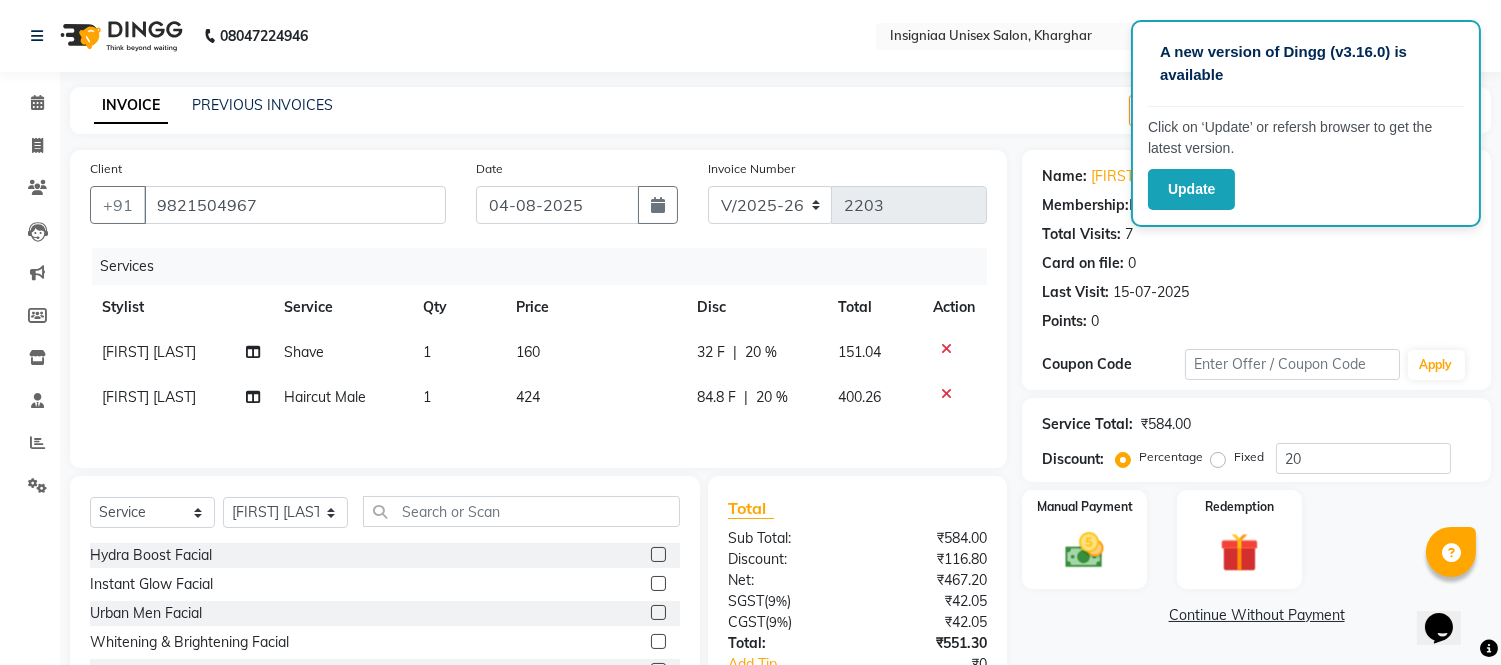 scroll, scrollTop: 111, scrollLeft: 0, axis: vertical 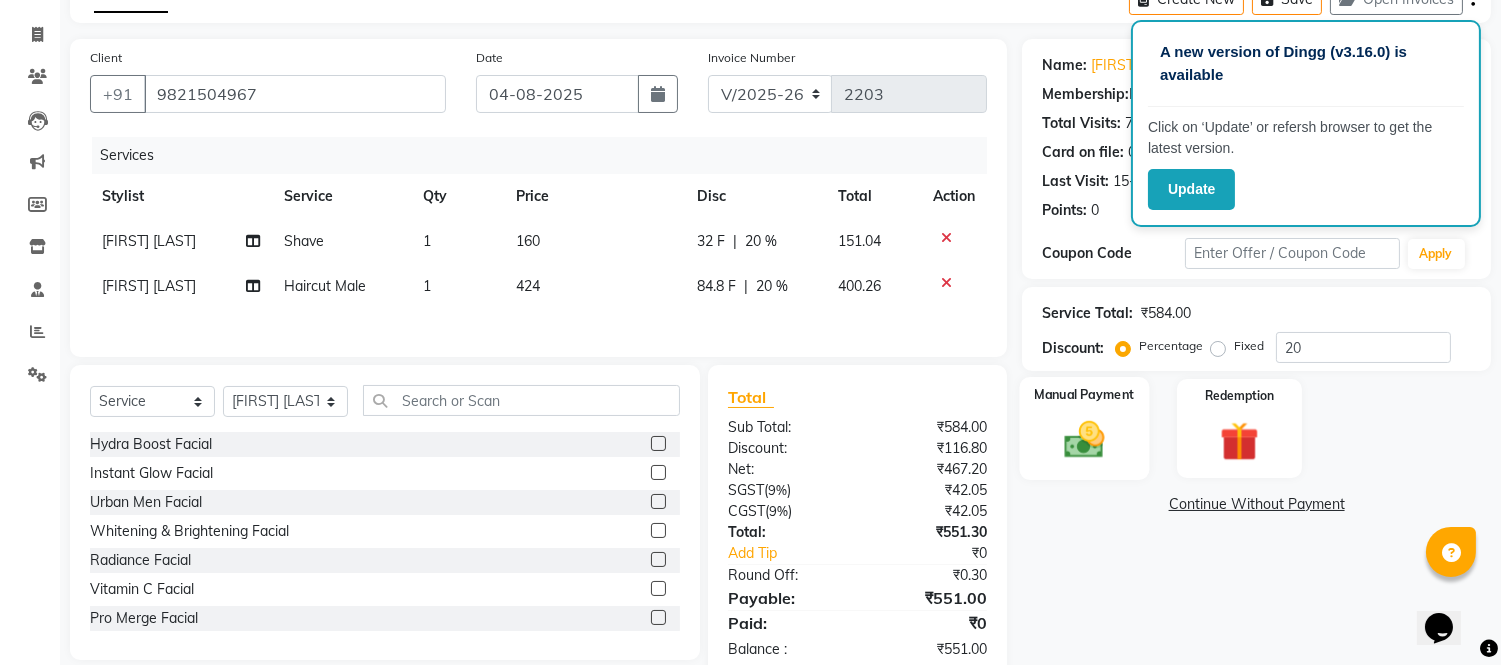 click 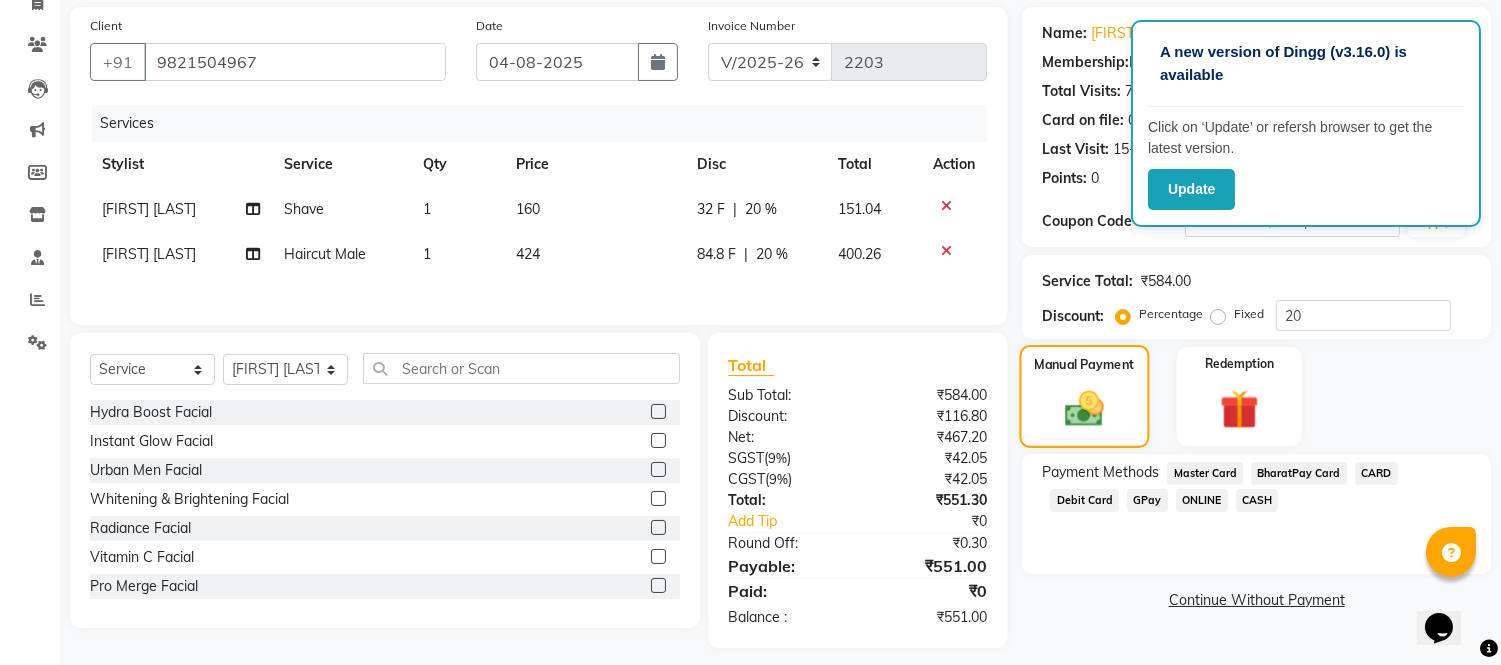 scroll, scrollTop: 160, scrollLeft: 0, axis: vertical 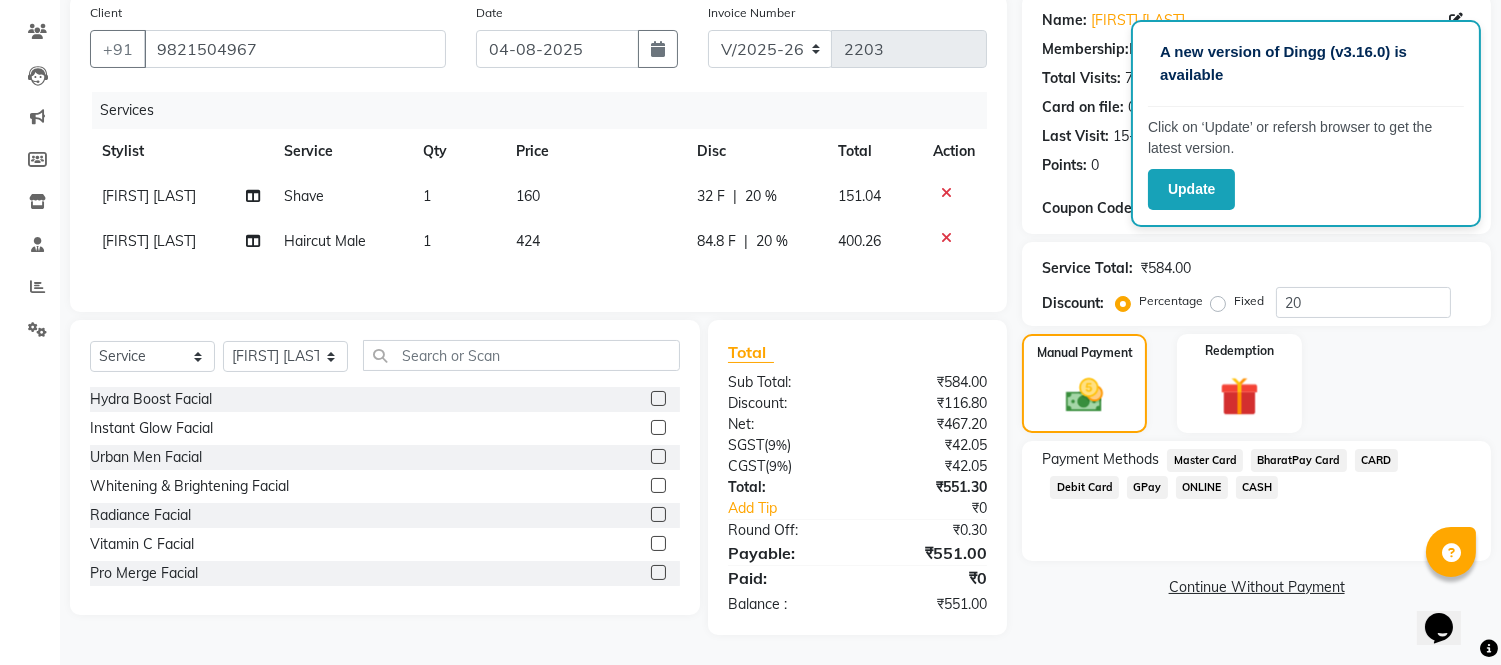click on "CASH" 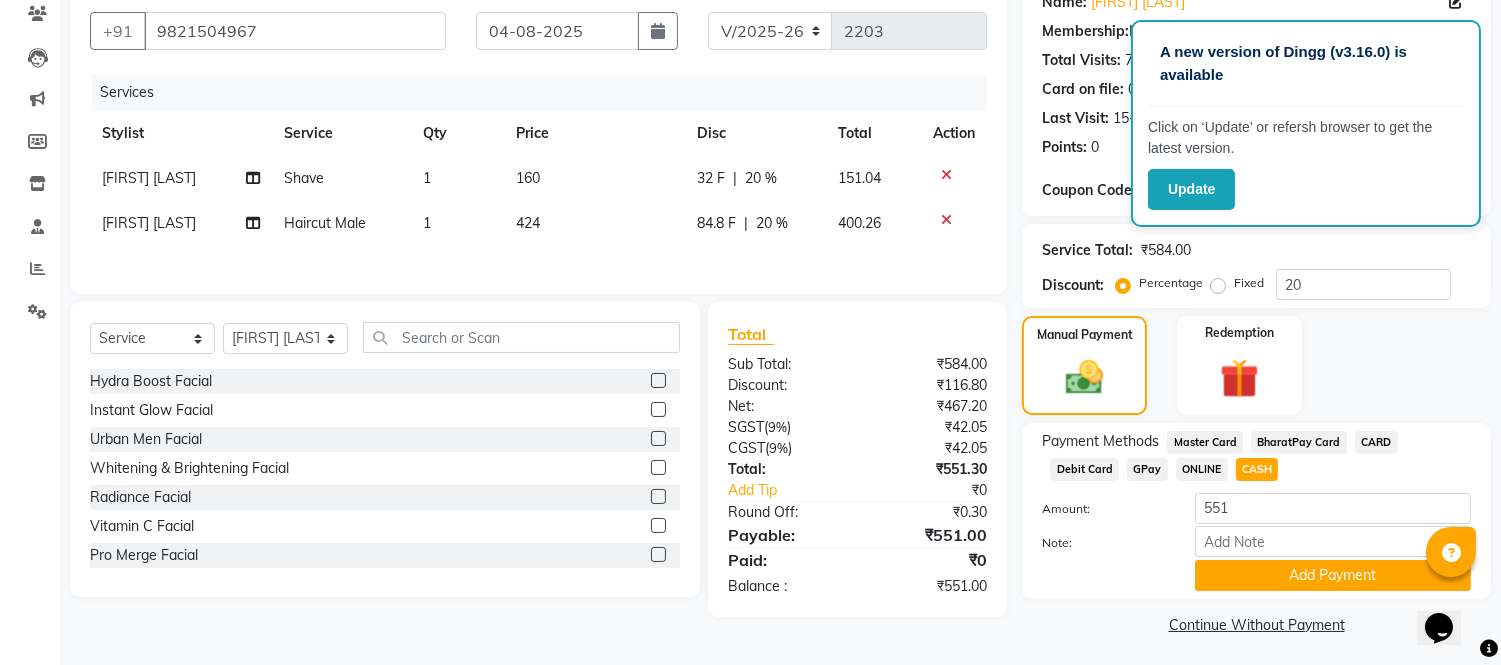 scroll, scrollTop: 178, scrollLeft: 0, axis: vertical 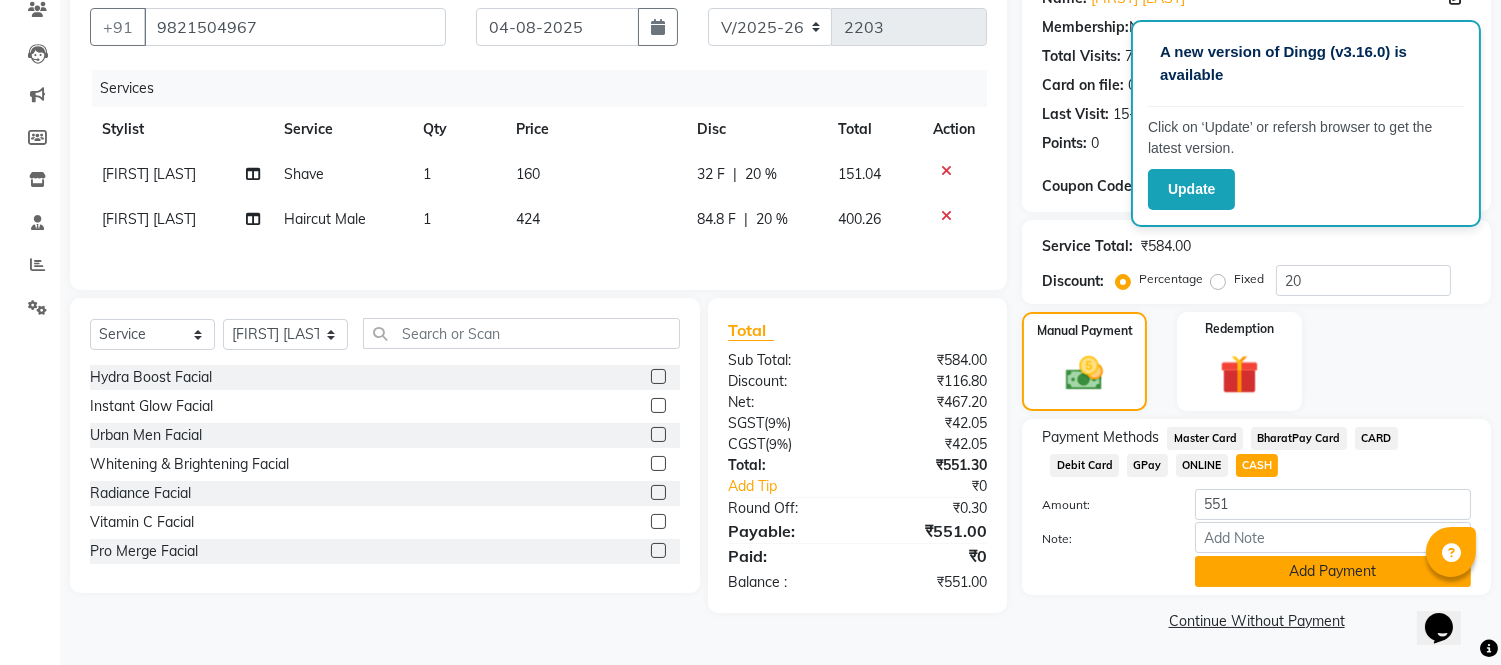 click on "Add Payment" 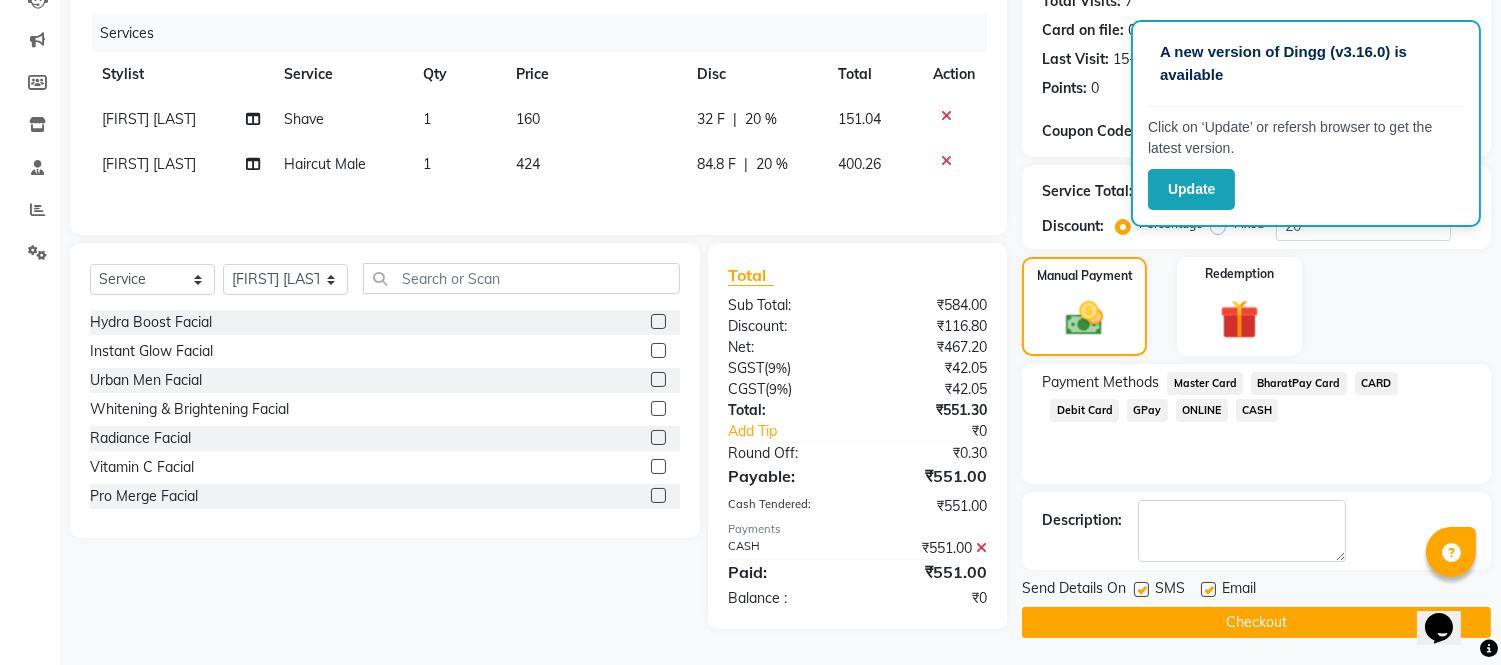 scroll, scrollTop: 234, scrollLeft: 0, axis: vertical 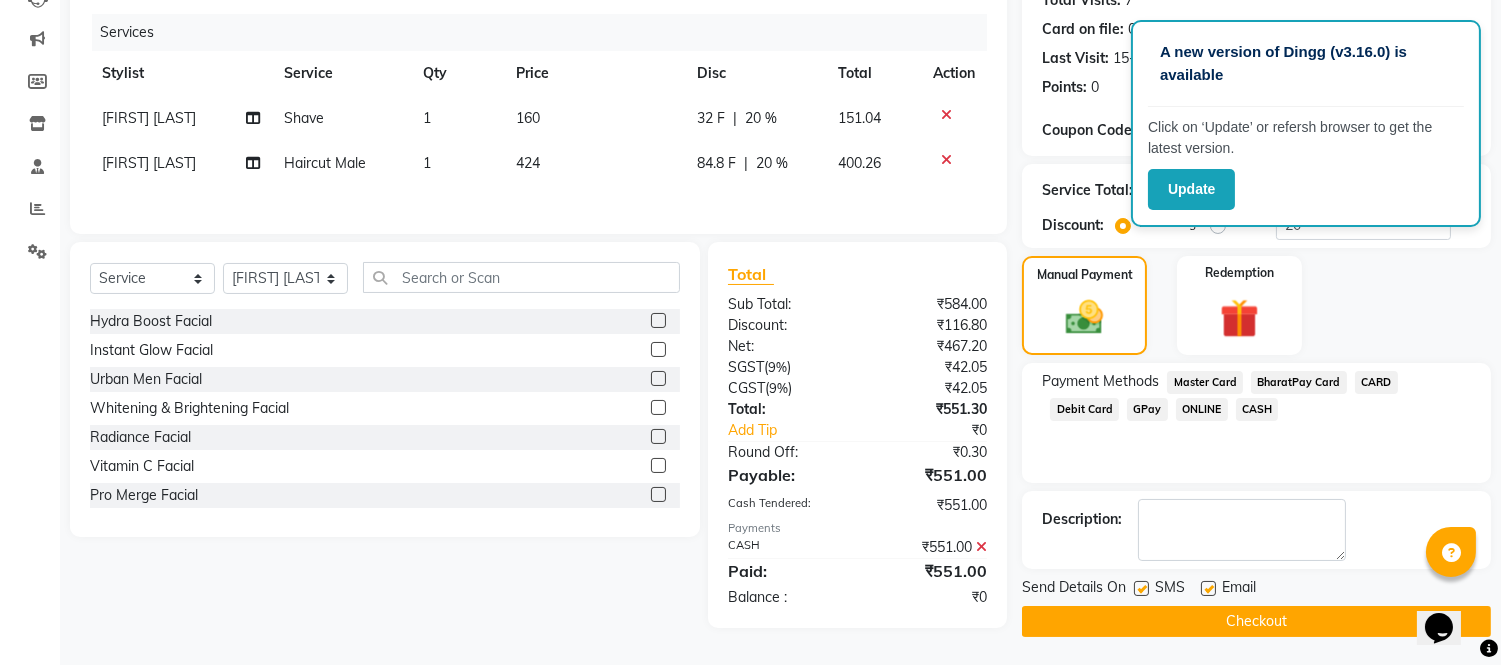 click 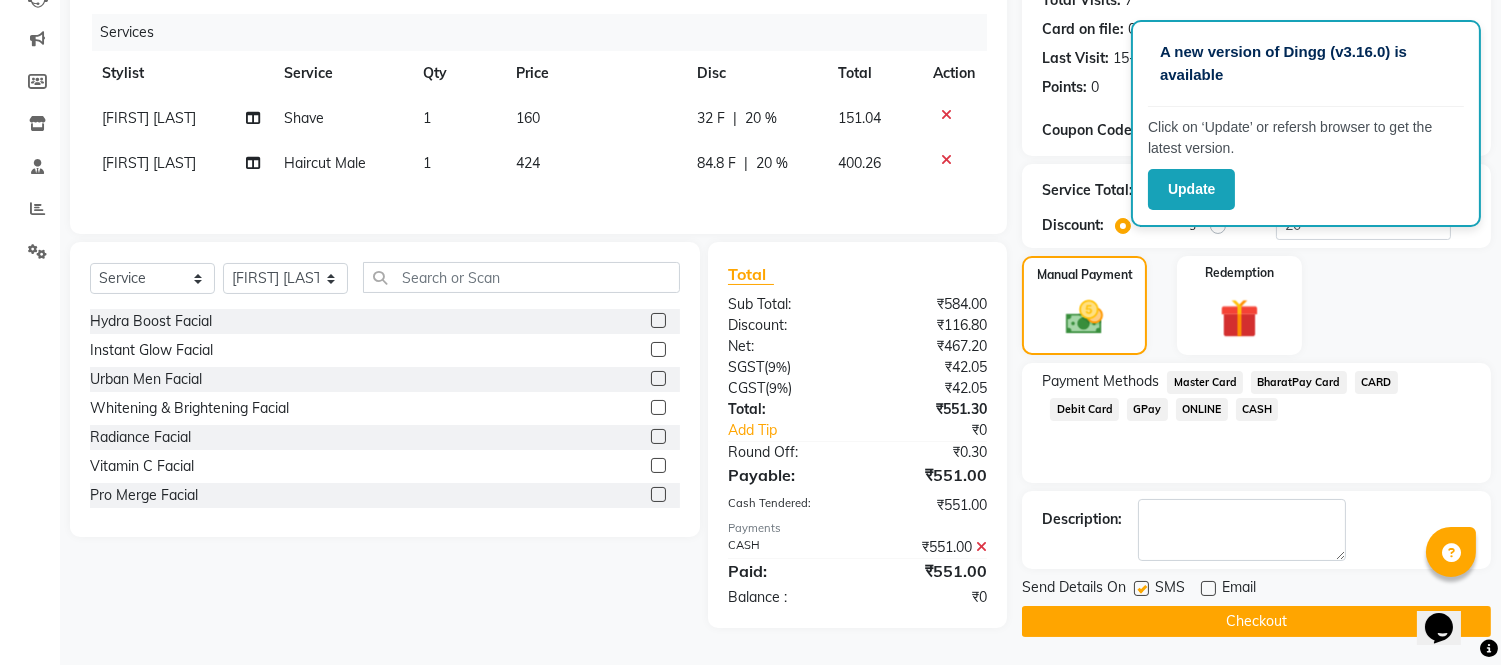 drag, startPoint x: 1143, startPoint y: 591, endPoint x: 1154, endPoint y: 596, distance: 12.083046 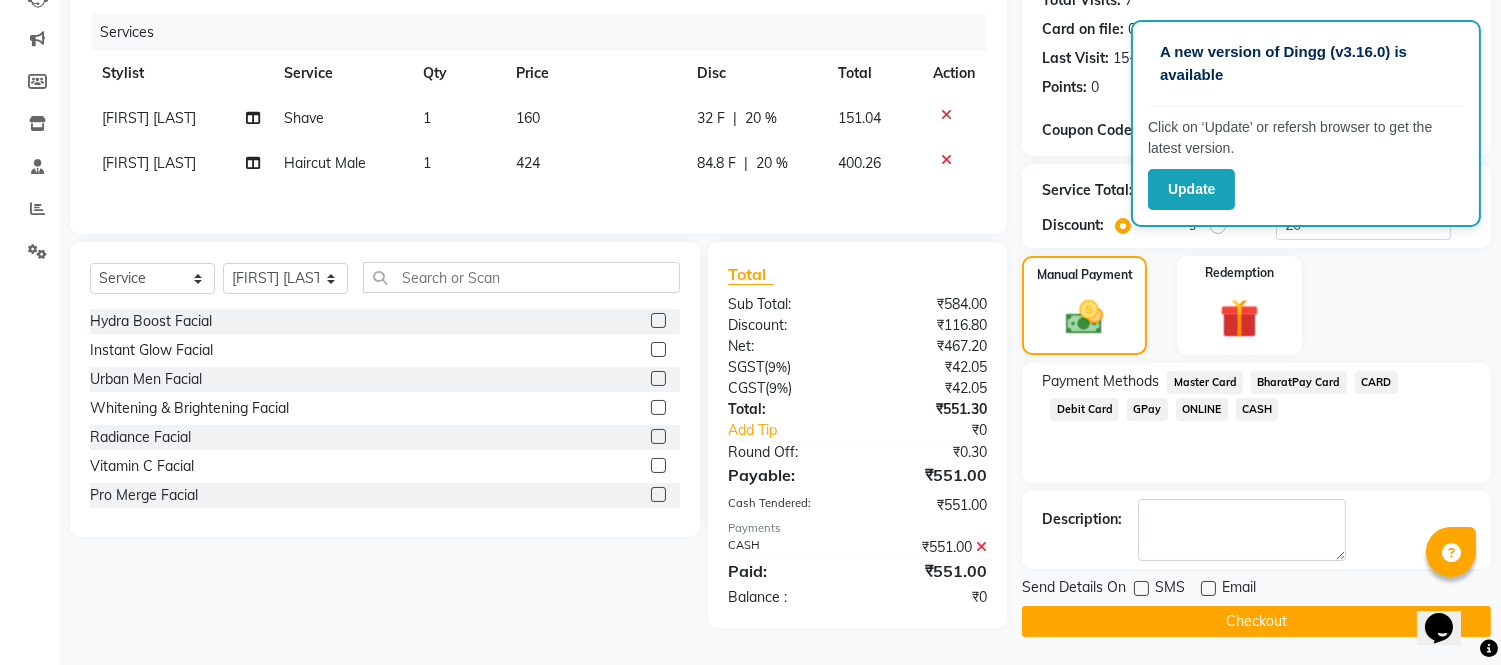 drag, startPoint x: 1166, startPoint y: 620, endPoint x: 1191, endPoint y: 594, distance: 36.069378 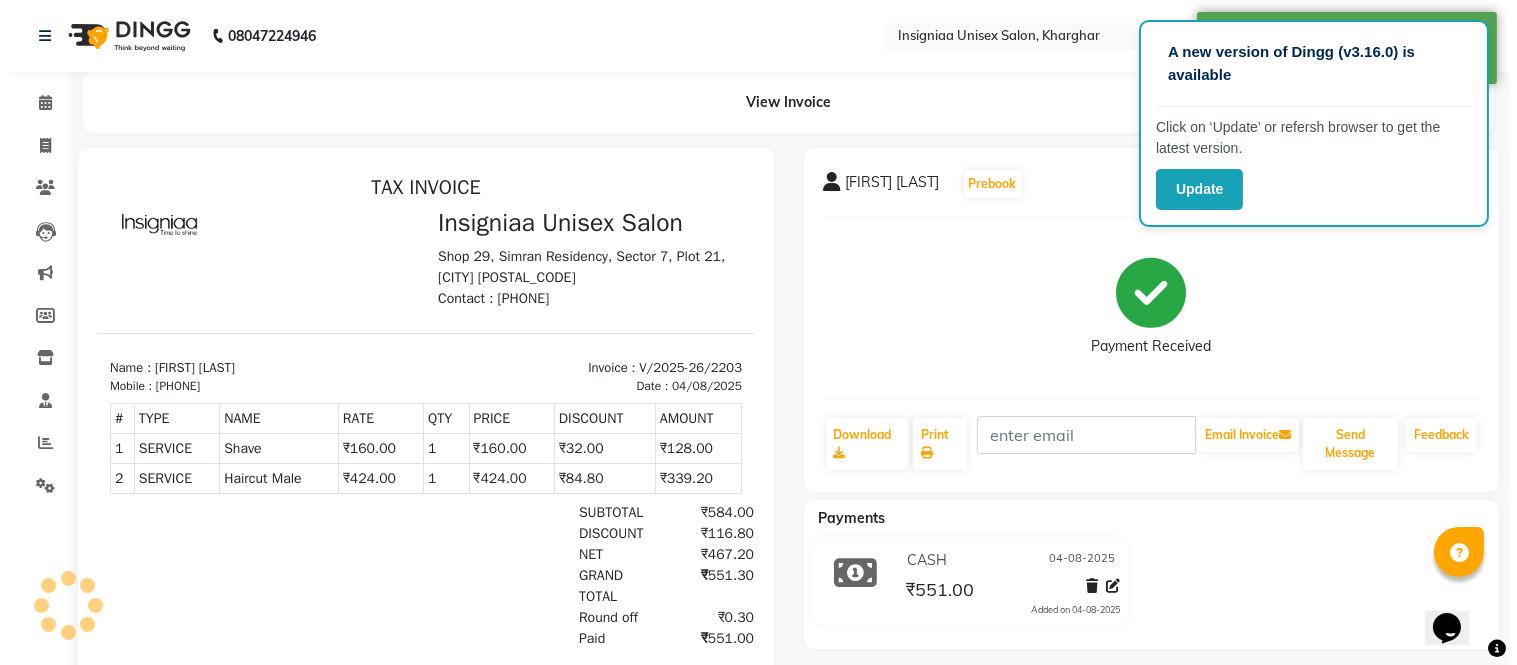 scroll, scrollTop: 0, scrollLeft: 0, axis: both 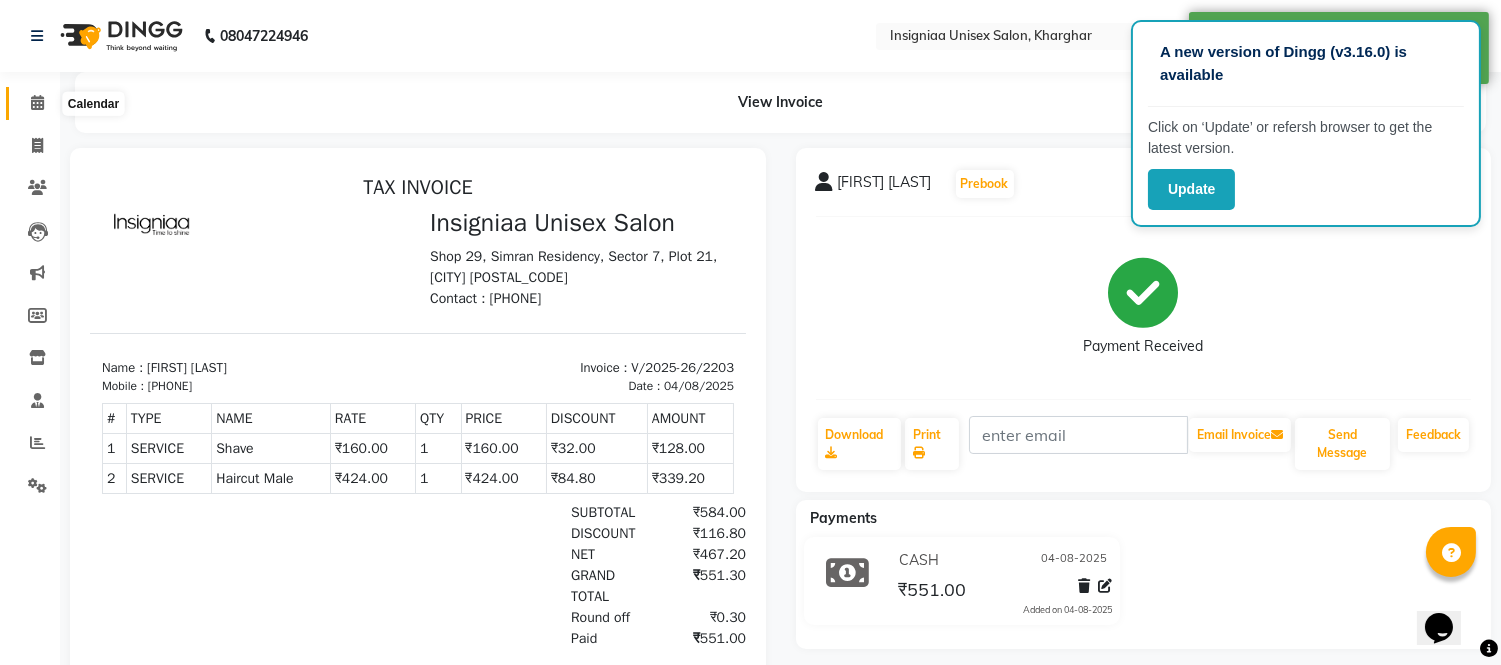 click 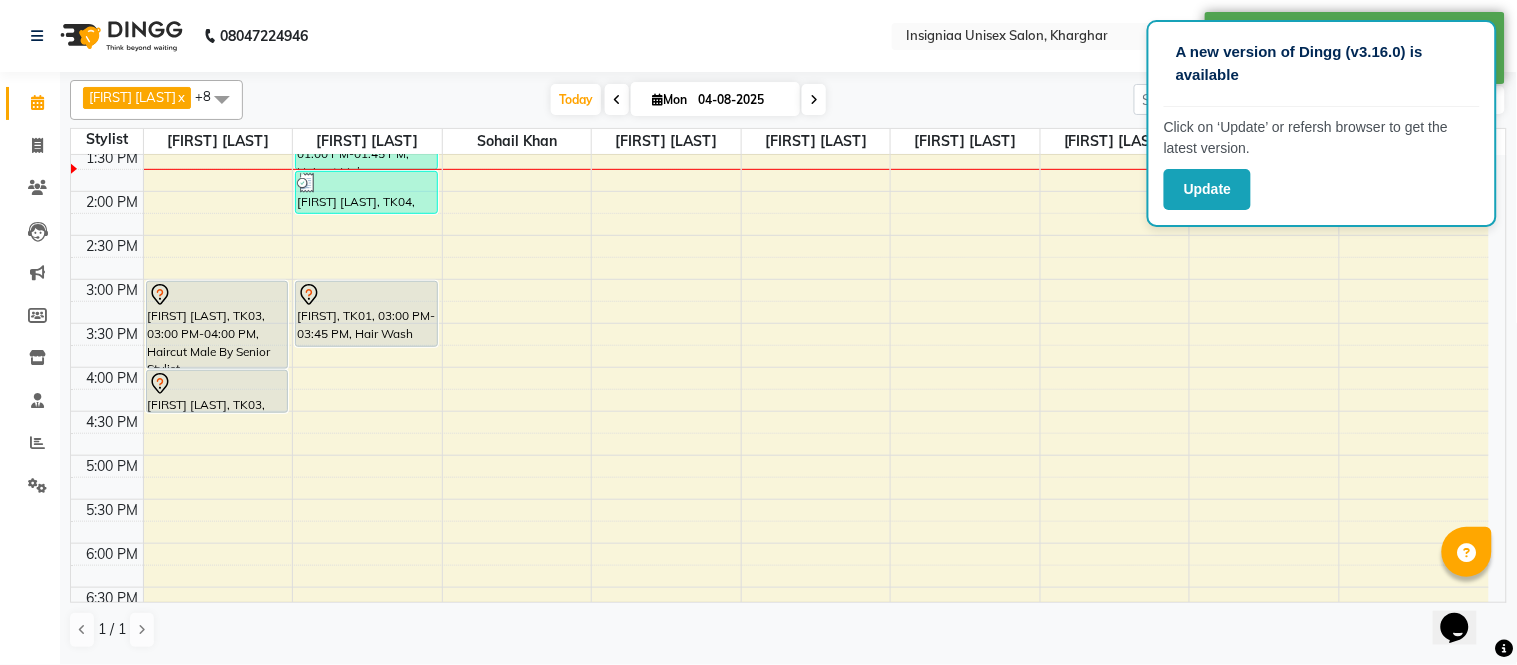scroll, scrollTop: 333, scrollLeft: 0, axis: vertical 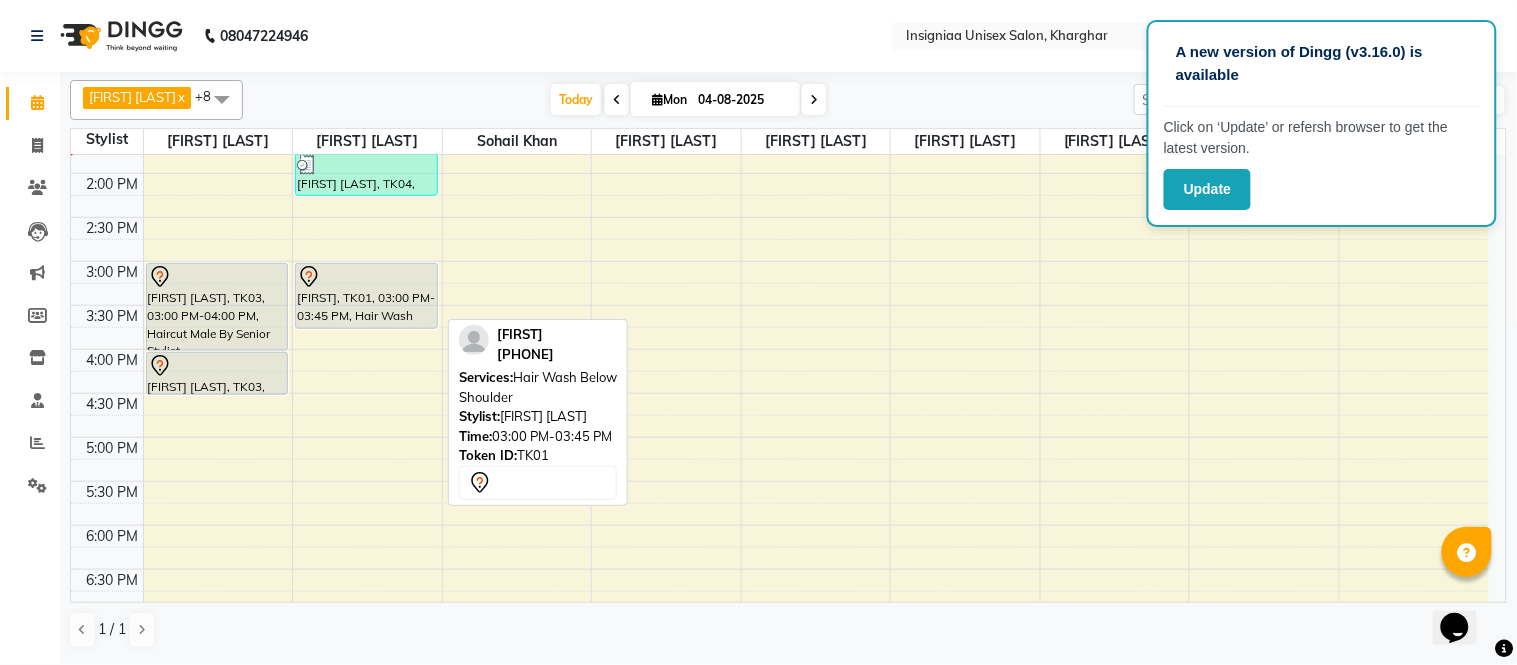 click on "[FIRST], TK01, 03:00 PM-03:45 PM, Hair Wash Below Shoulder" at bounding box center (366, 296) 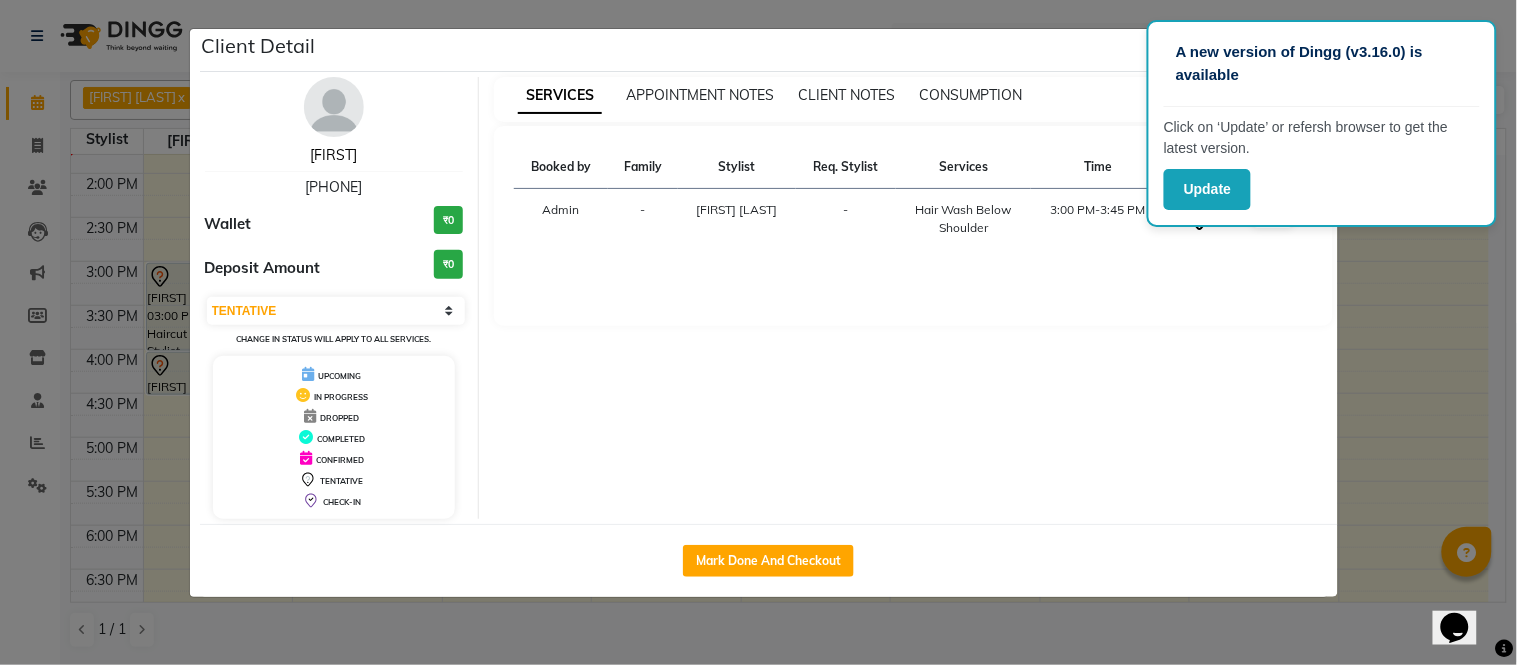 click on "[FIRST]" at bounding box center (333, 155) 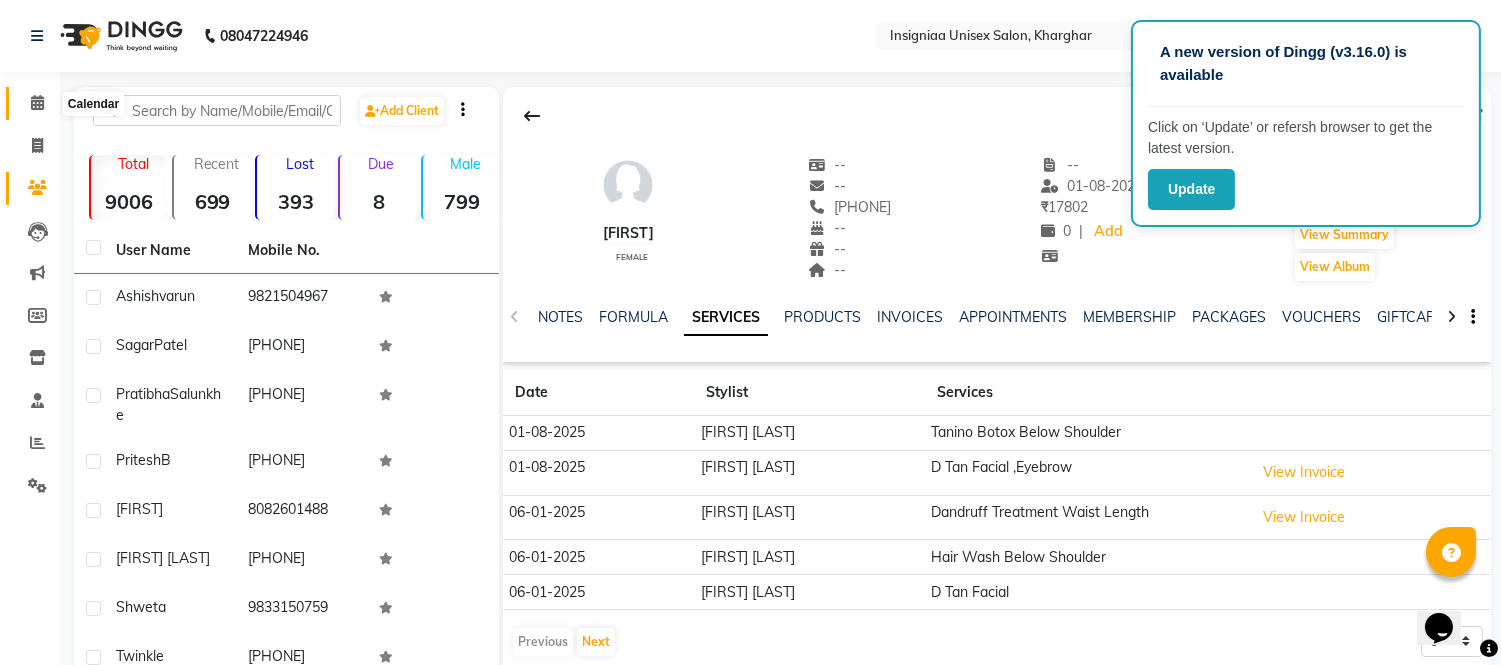 click 